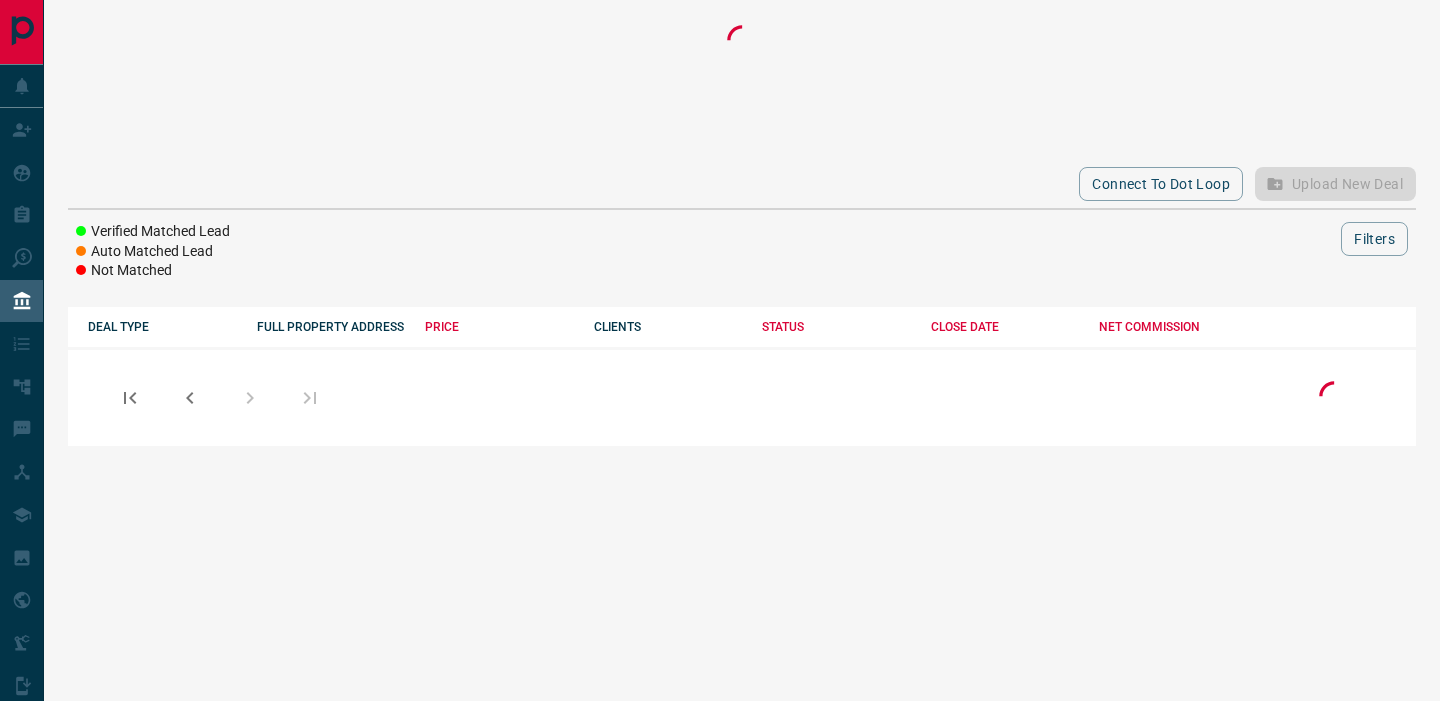 scroll, scrollTop: 0, scrollLeft: 0, axis: both 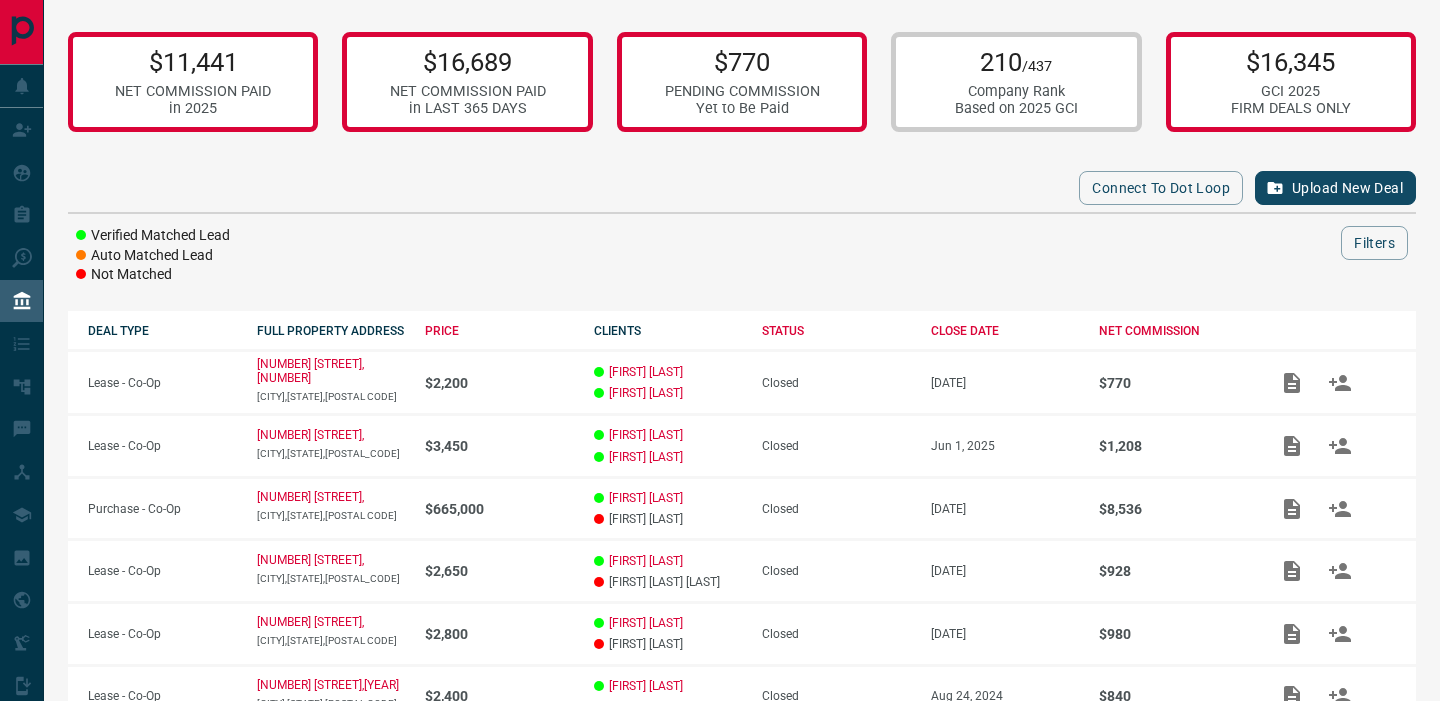click on "Upload New Deal" at bounding box center [1335, 188] 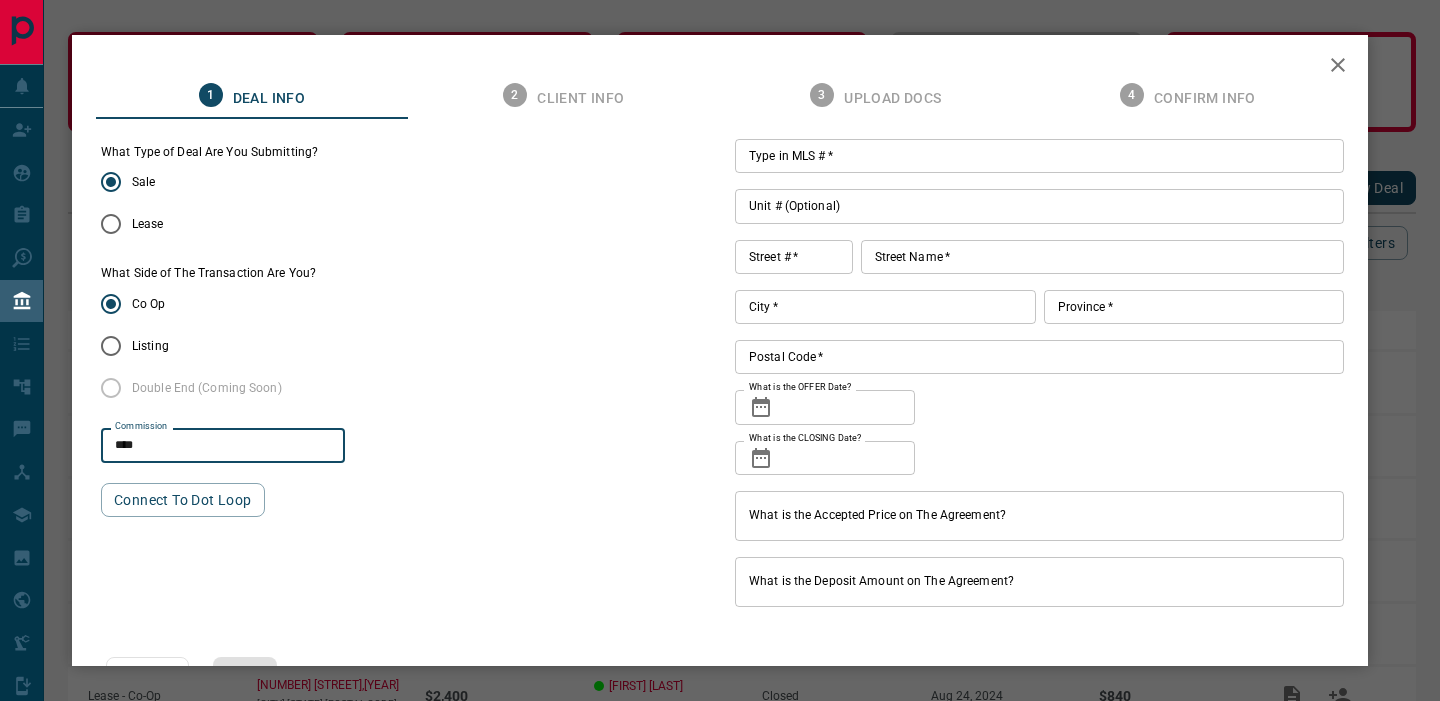click on "****" at bounding box center [223, 446] 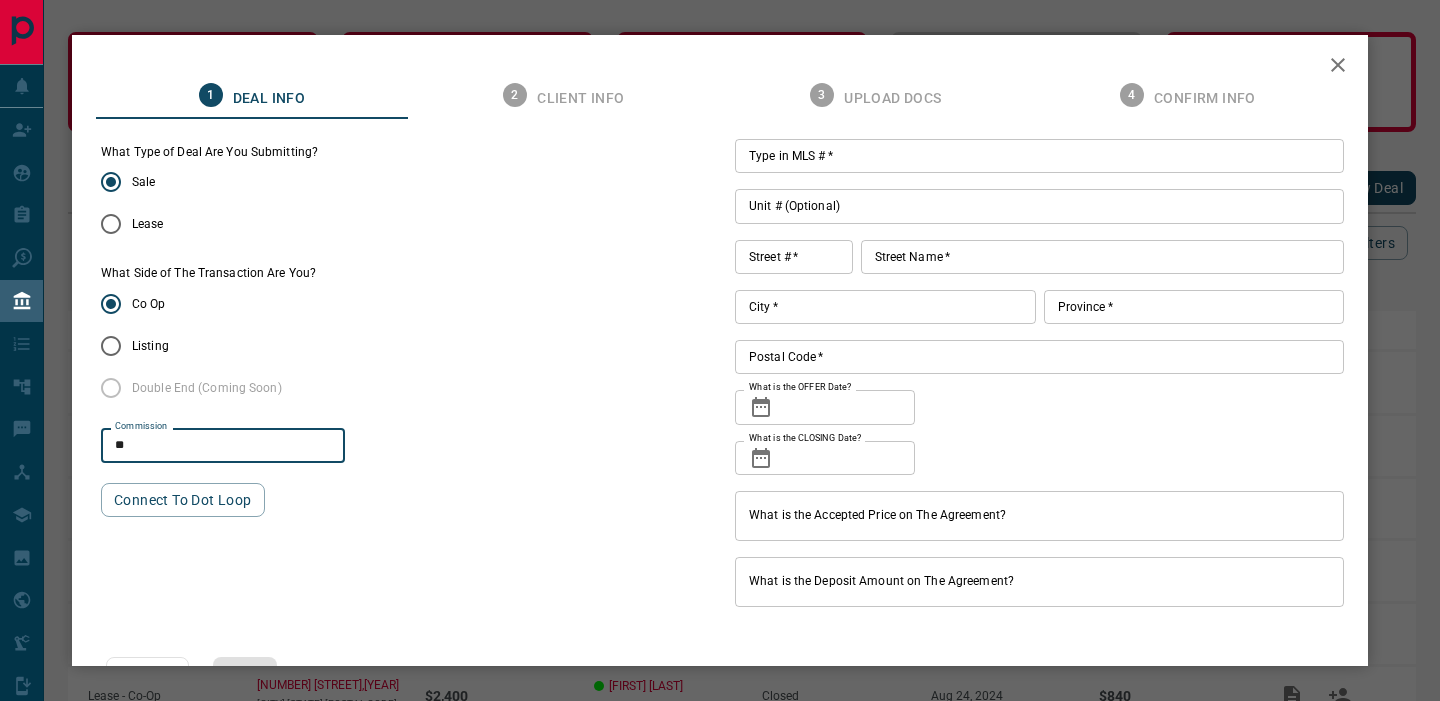 type on "**" 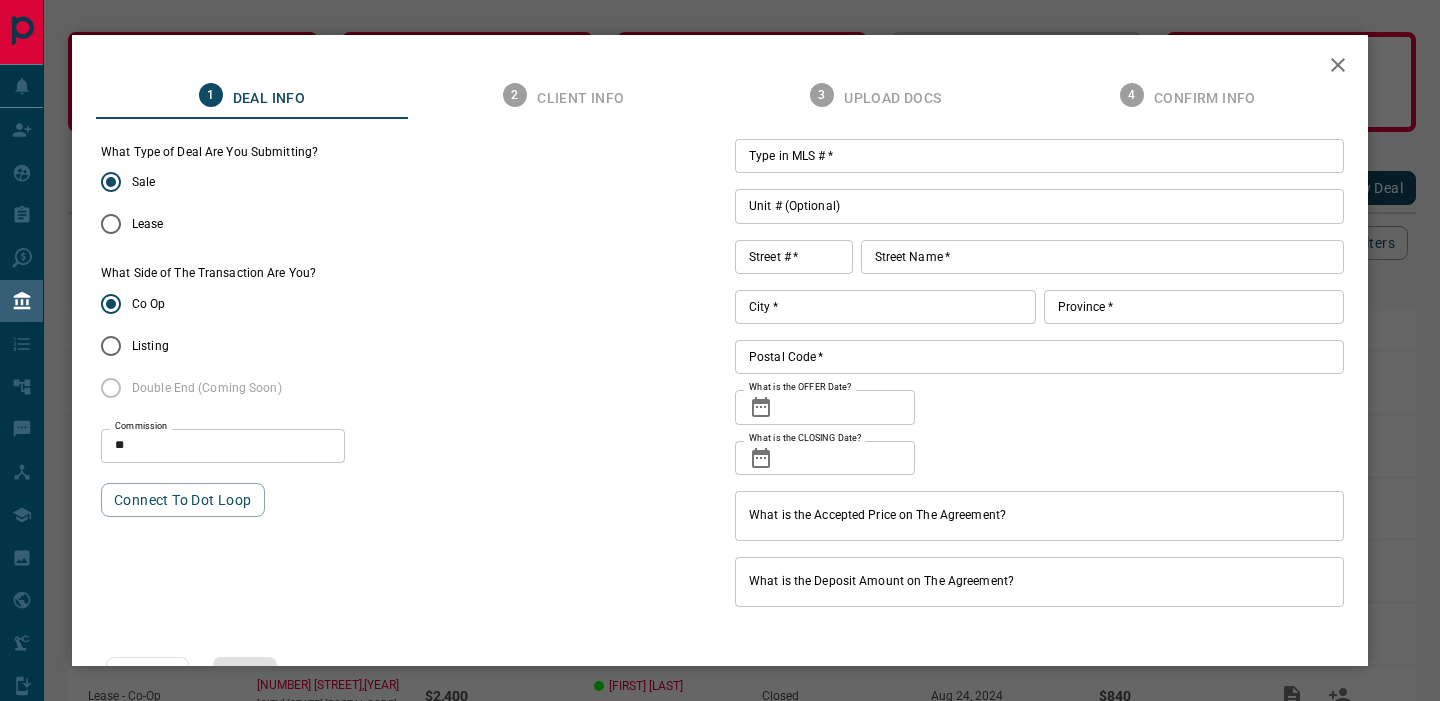 click on "Type in MLS #   *" at bounding box center (1039, 156) 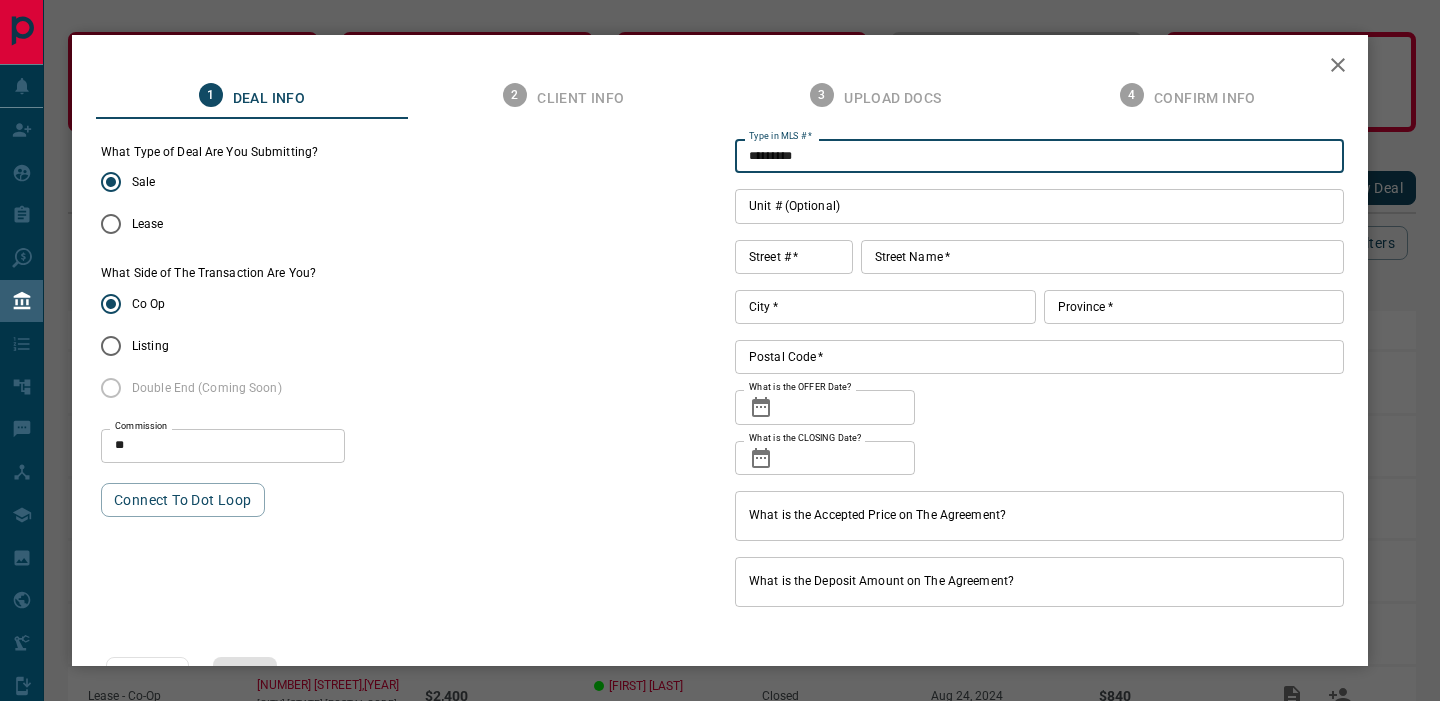 type on "*********" 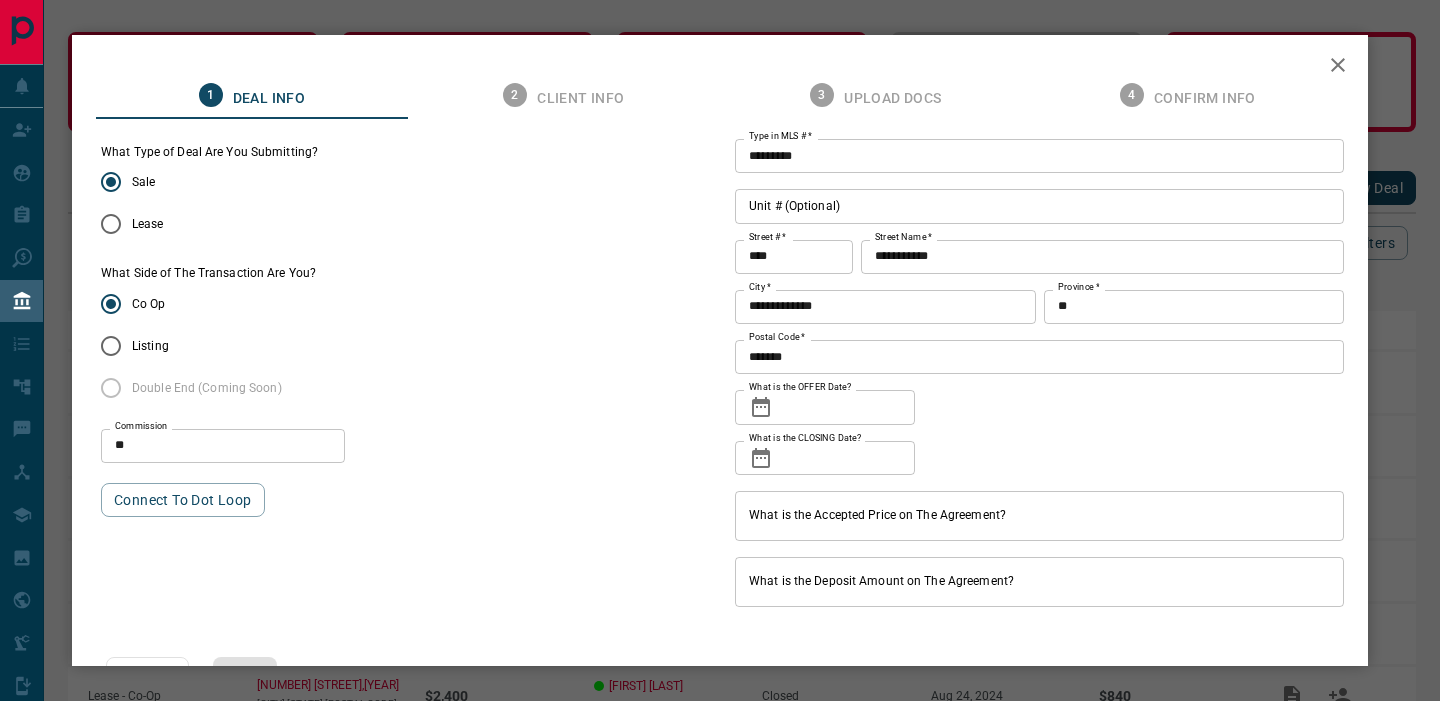 click 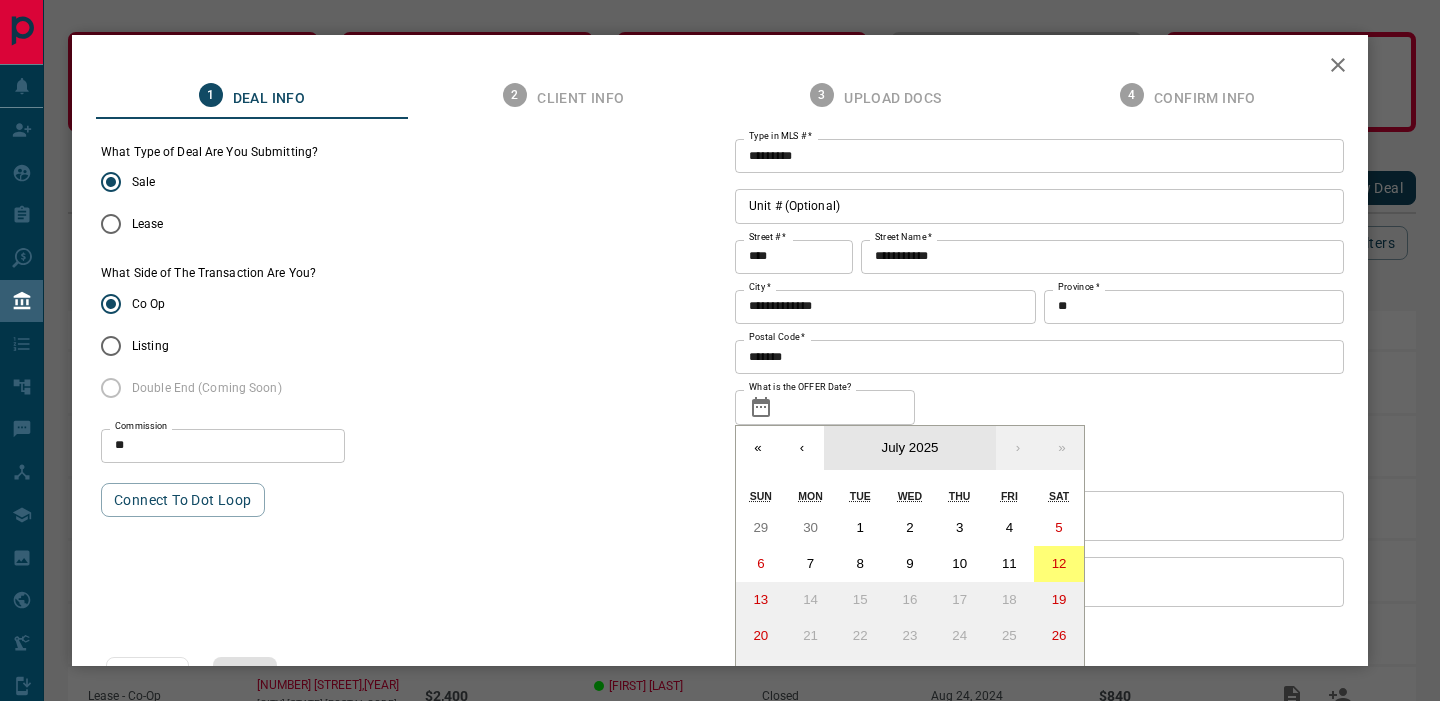 scroll, scrollTop: 61, scrollLeft: 0, axis: vertical 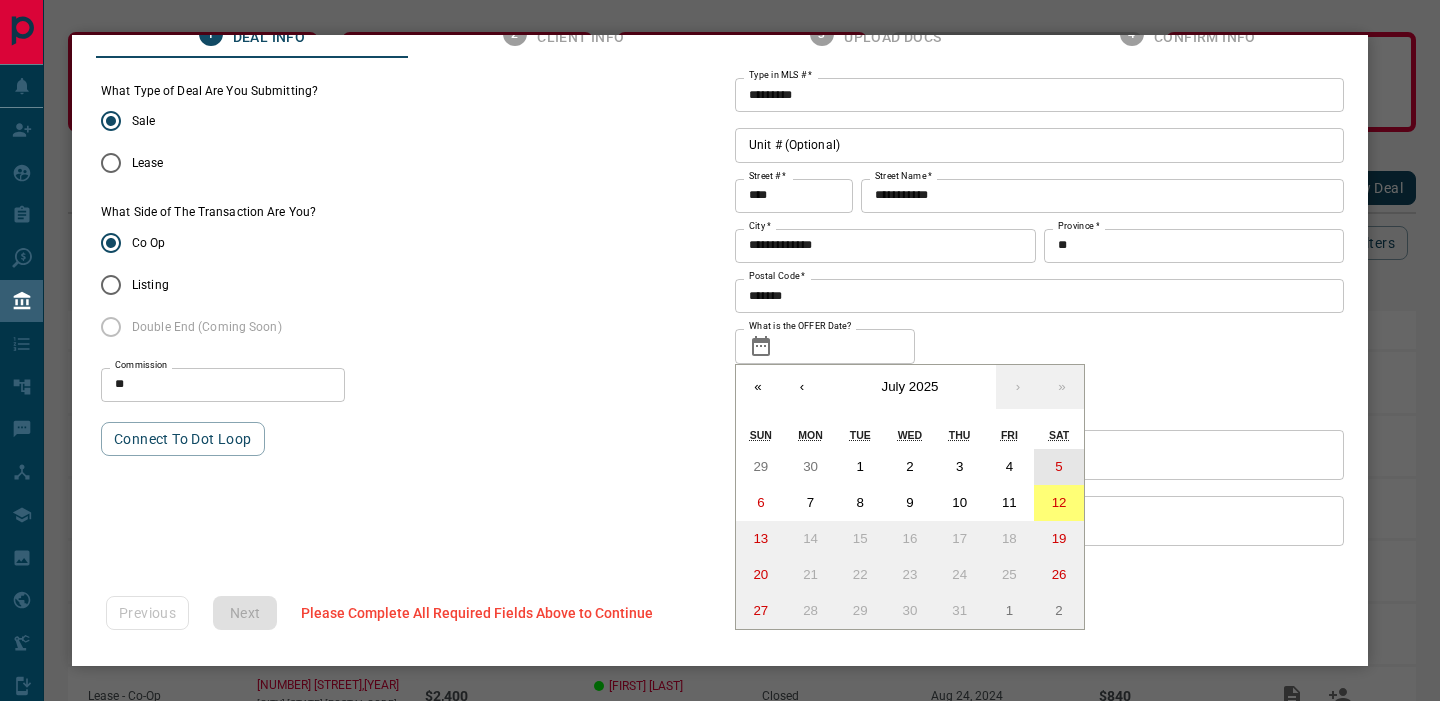 click on "5" at bounding box center [1058, 466] 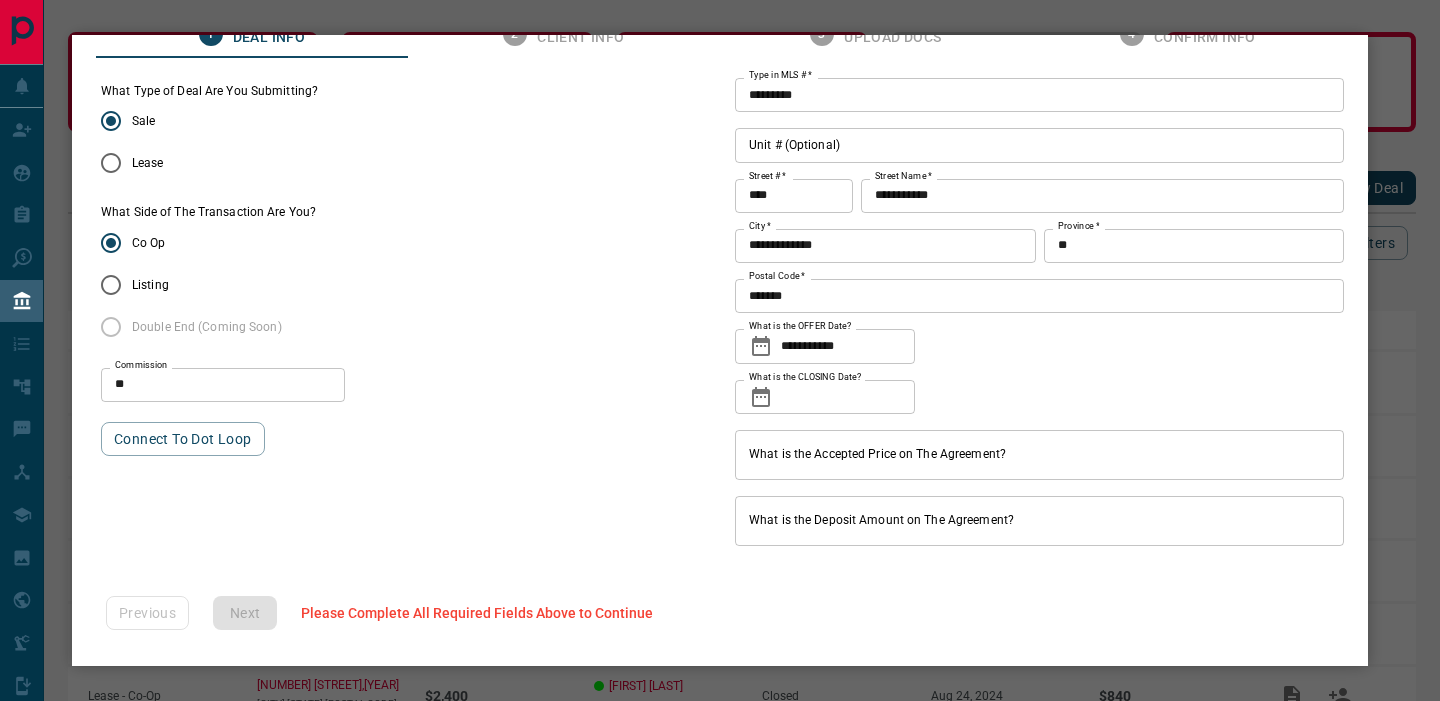 click 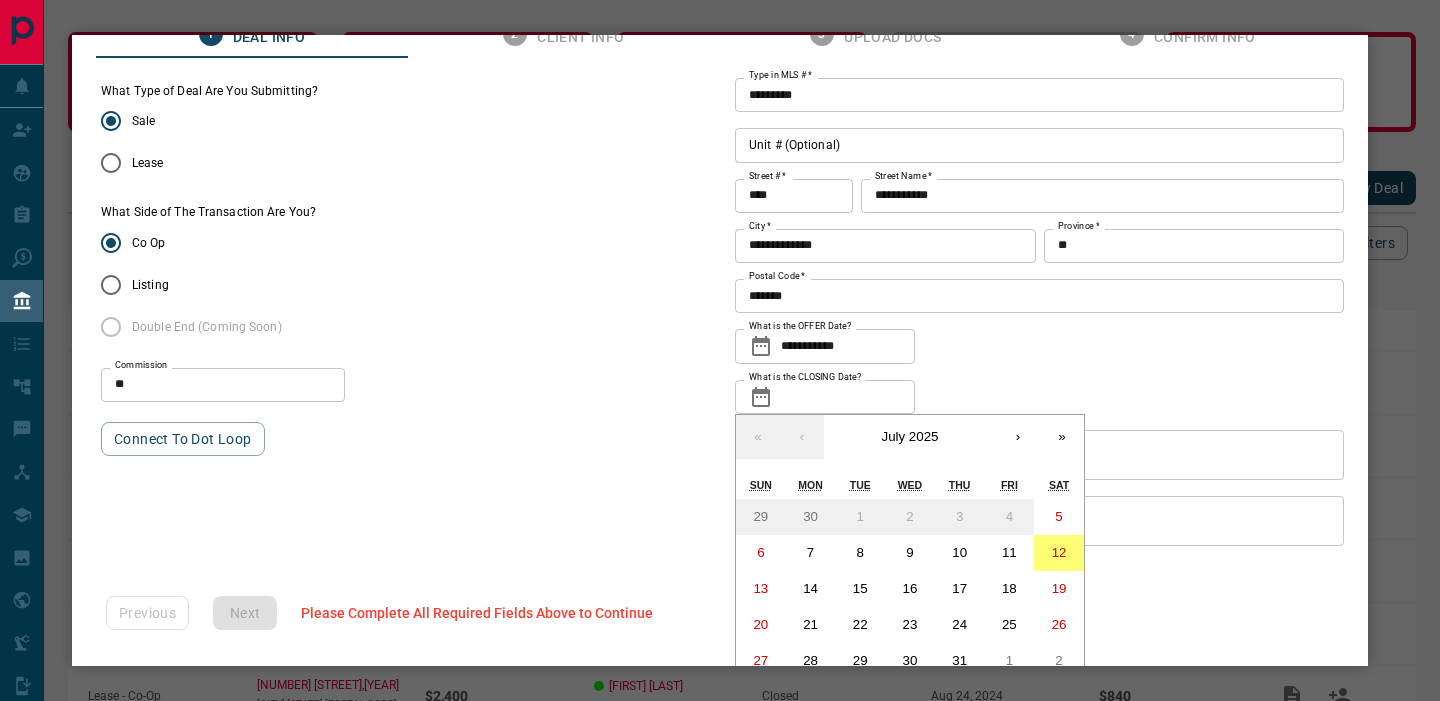 scroll, scrollTop: 75, scrollLeft: 0, axis: vertical 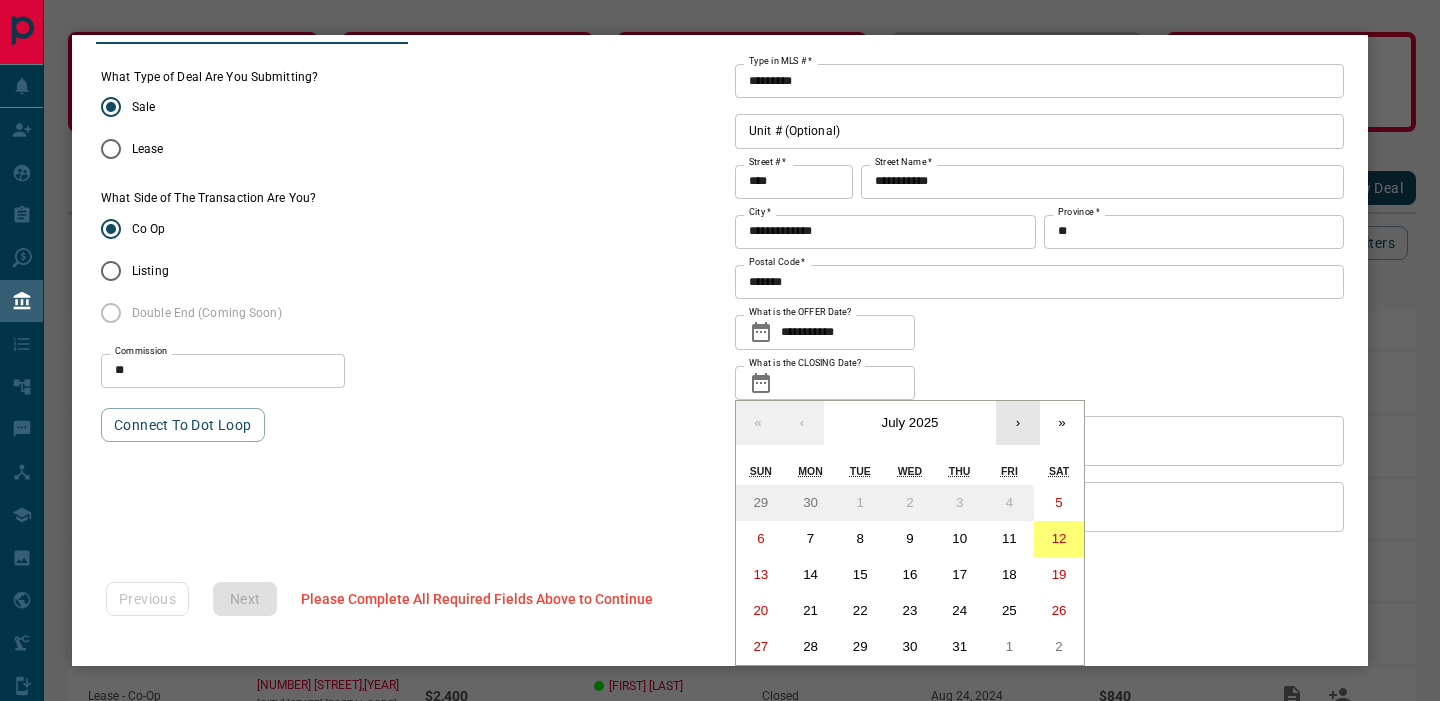 click on "›" at bounding box center [1018, 423] 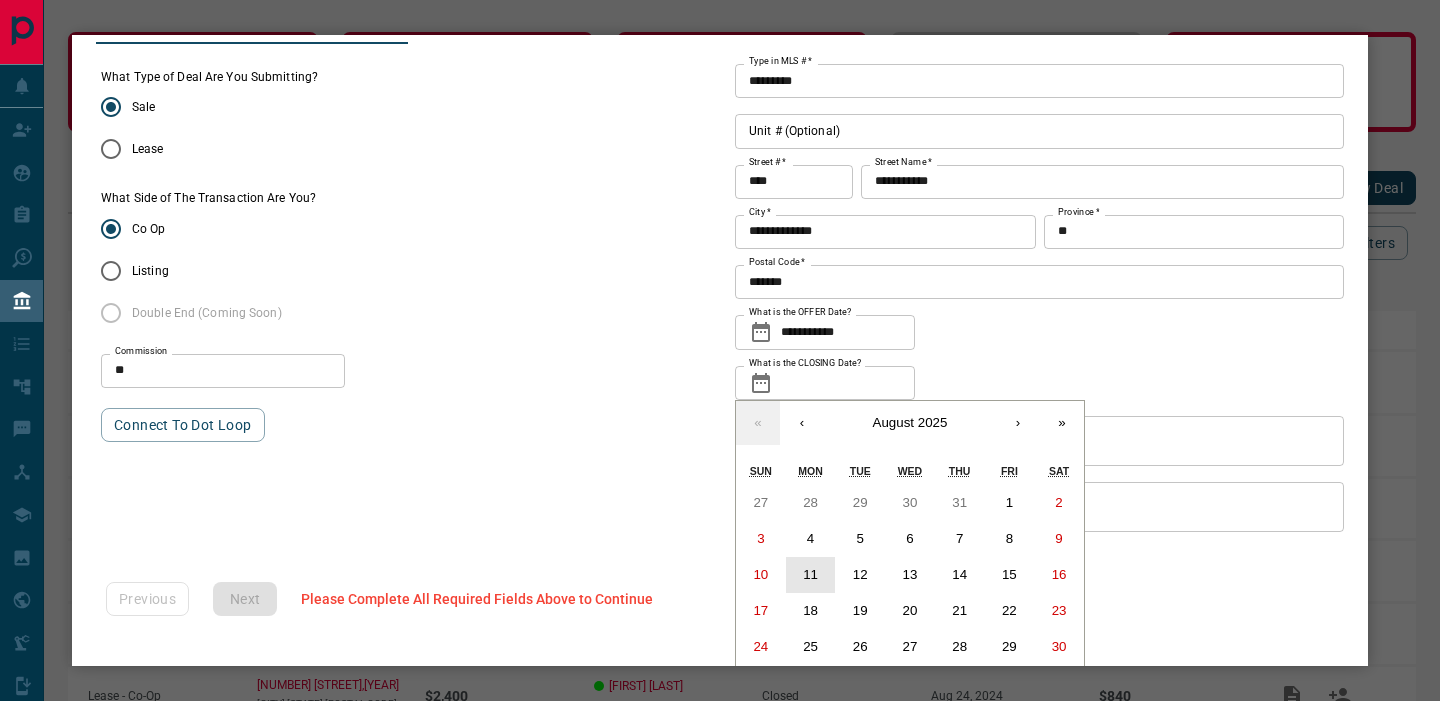 click on "11" at bounding box center (810, 574) 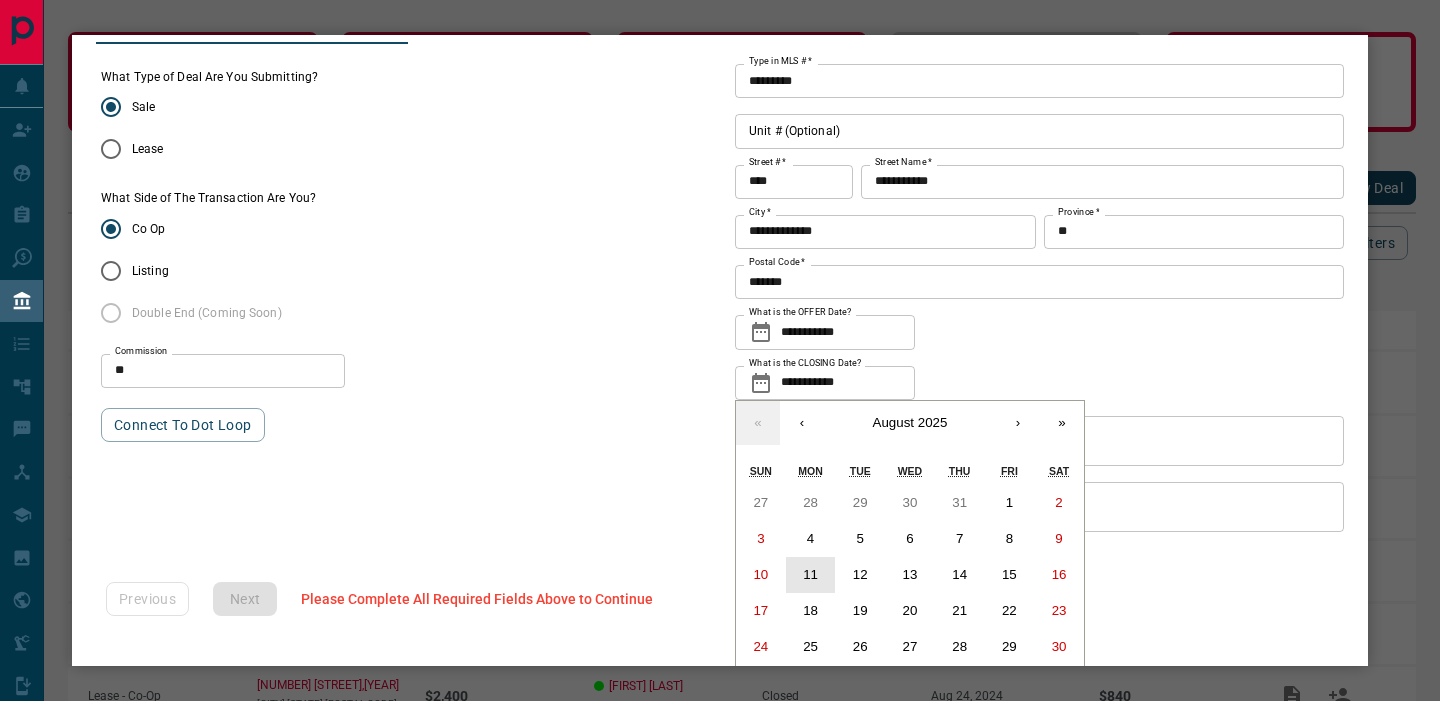 scroll, scrollTop: 61, scrollLeft: 0, axis: vertical 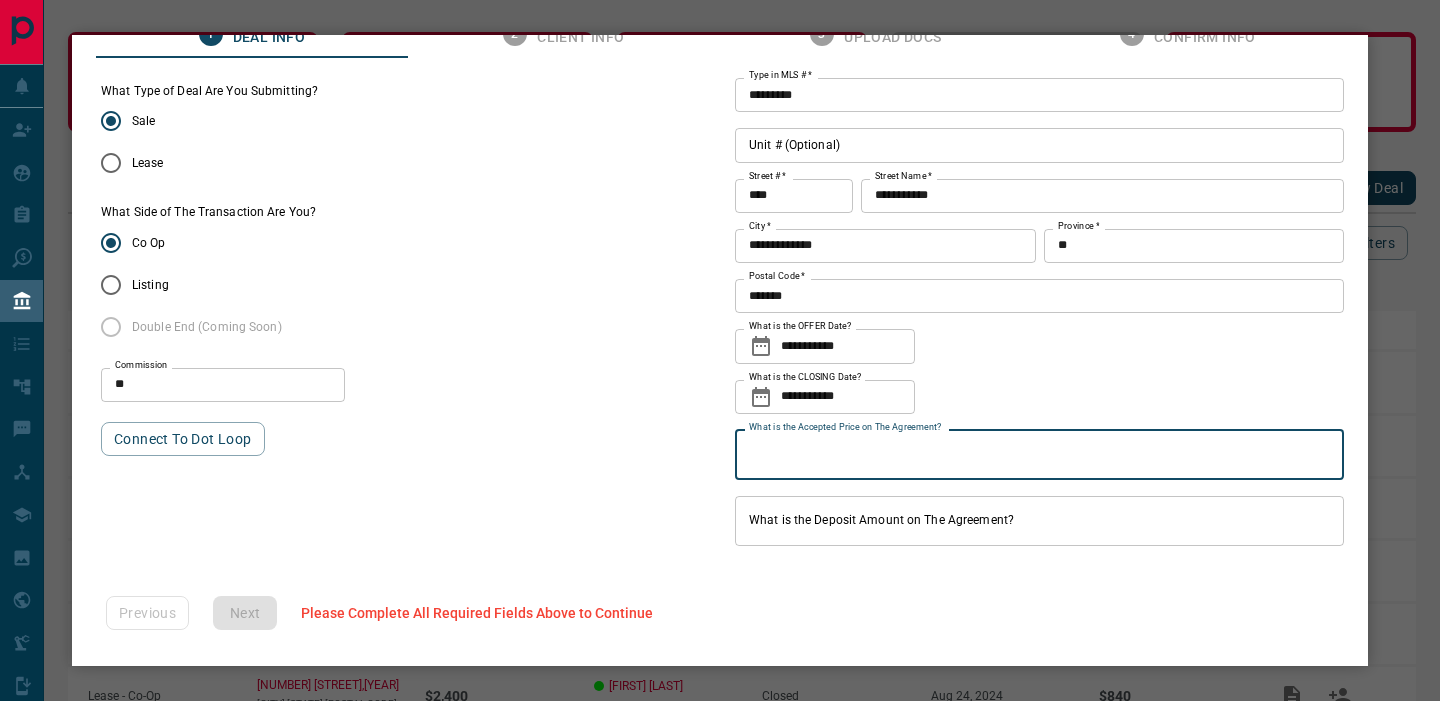 click on "What is the Accepted Price on The Agreement?" at bounding box center (1039, 455) 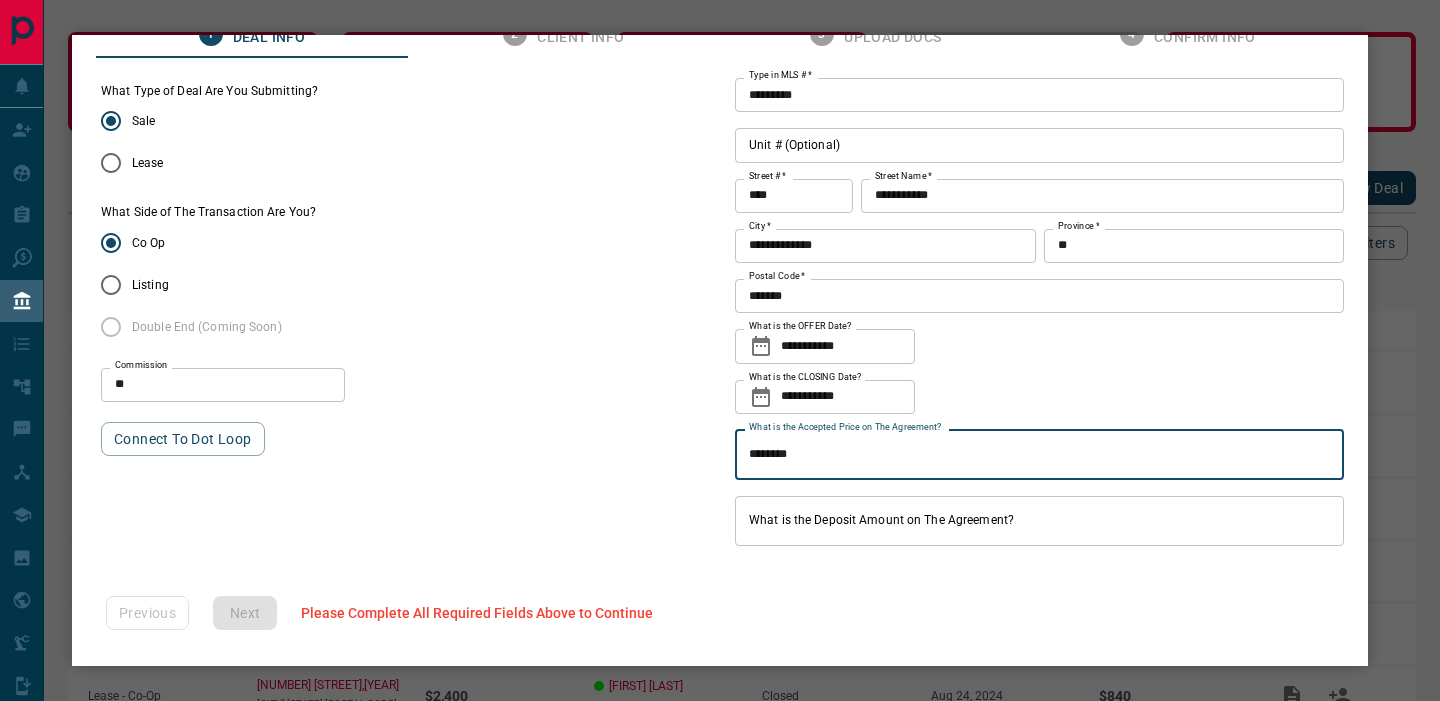 type on "********" 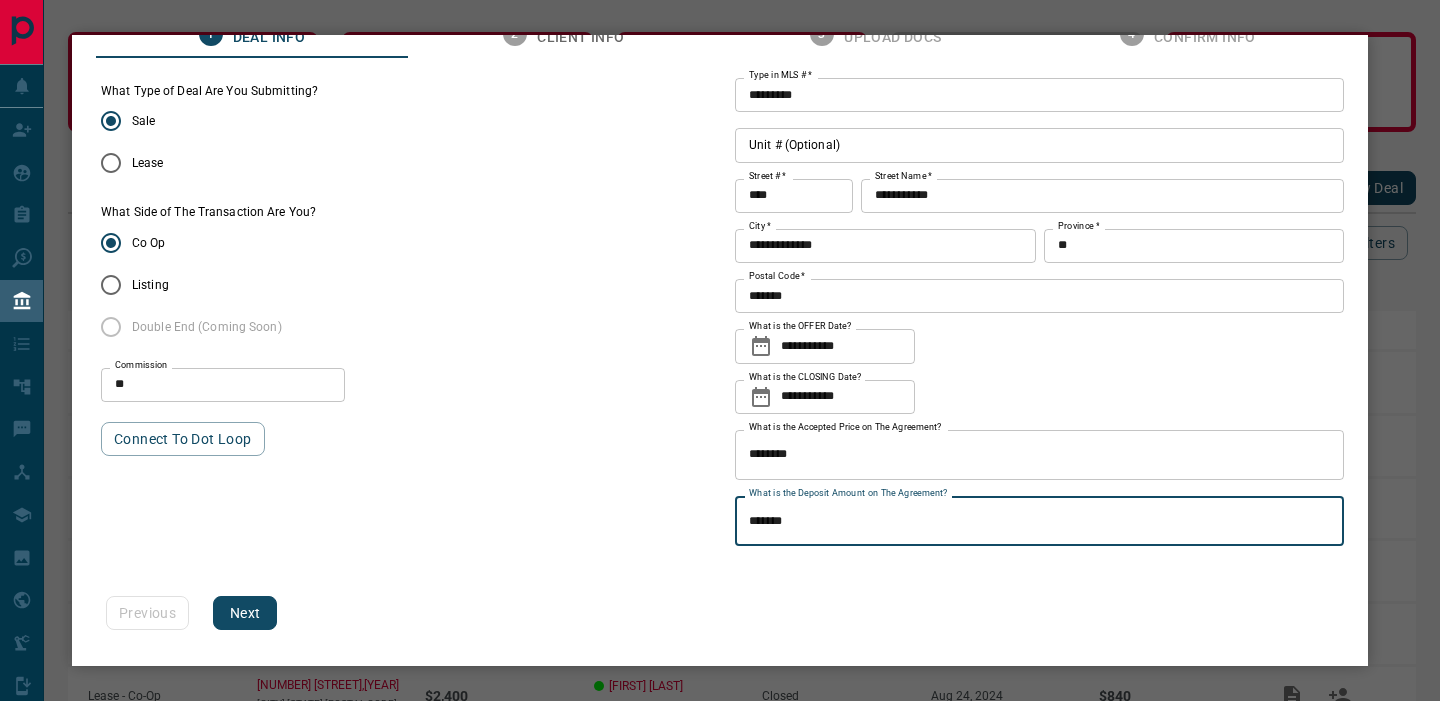 type on "*******" 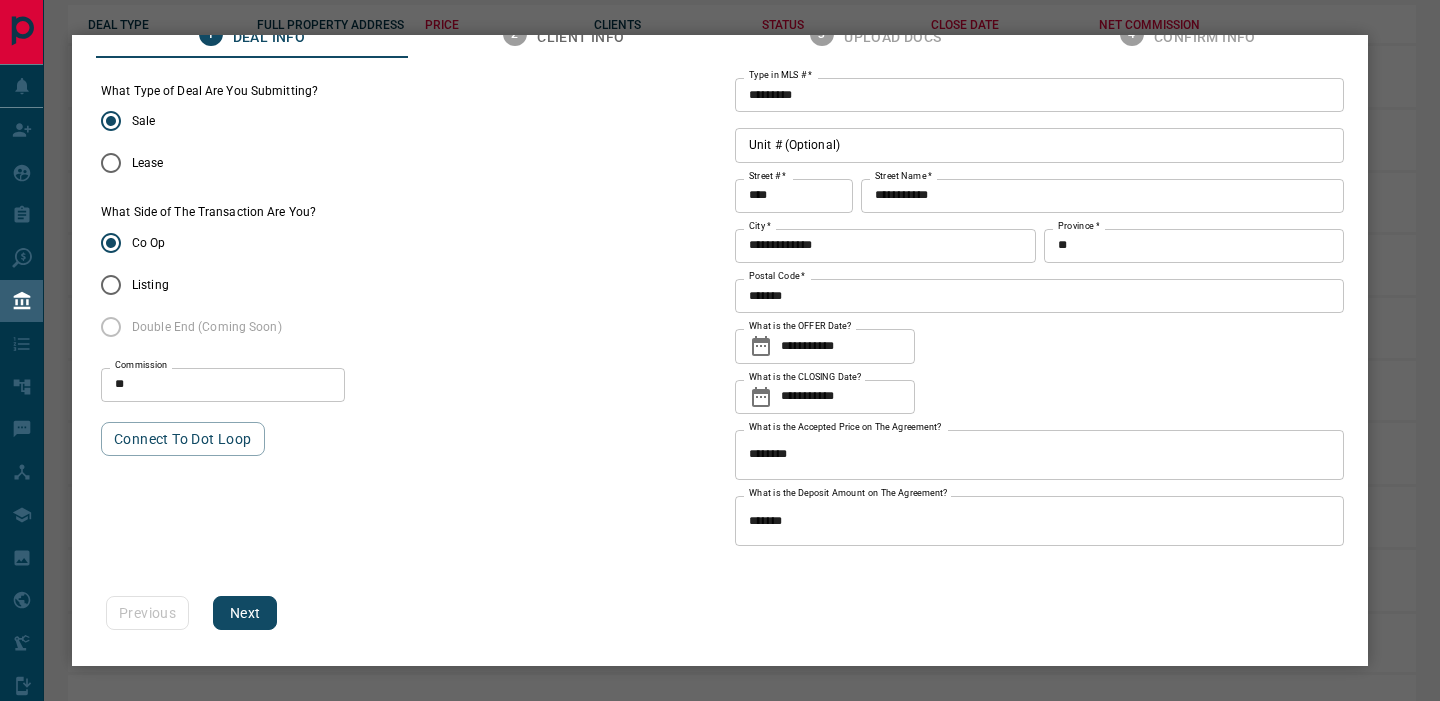 scroll, scrollTop: 323, scrollLeft: 0, axis: vertical 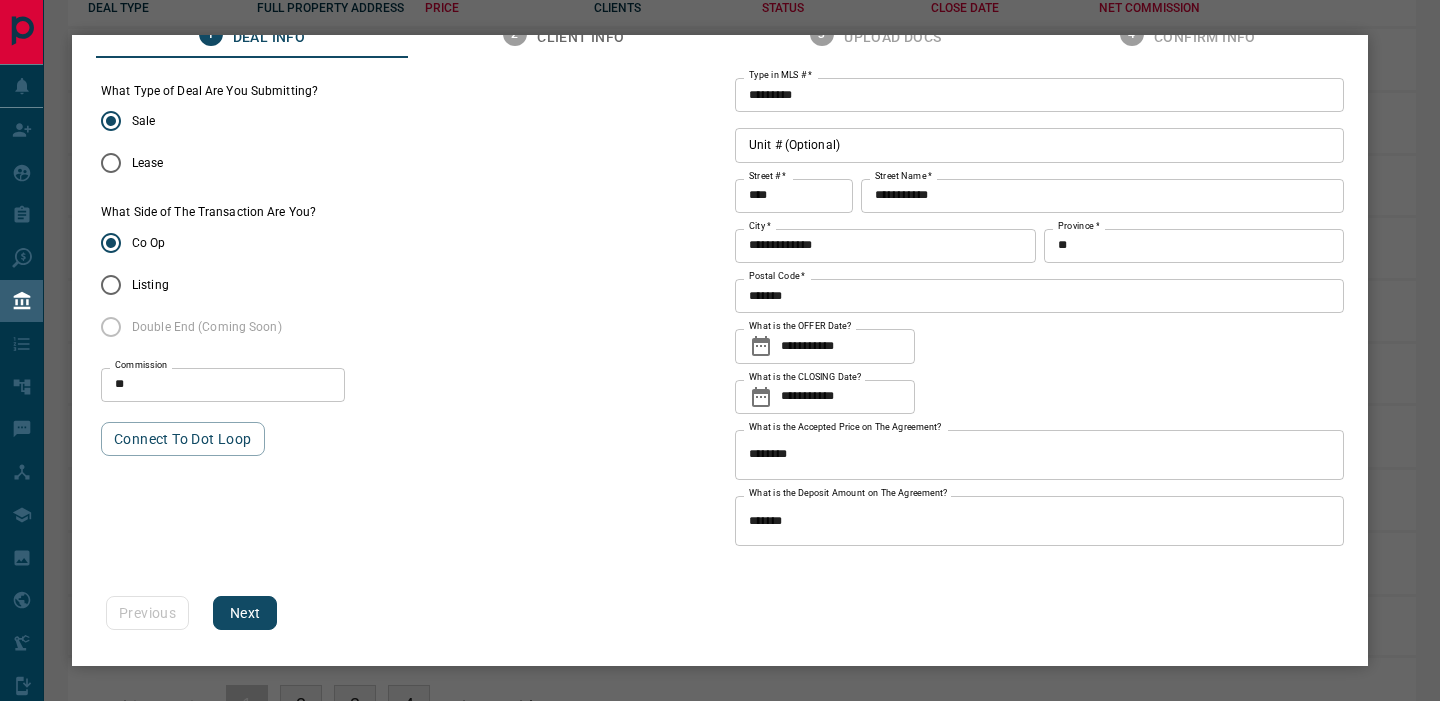 click on "Next" at bounding box center (245, 613) 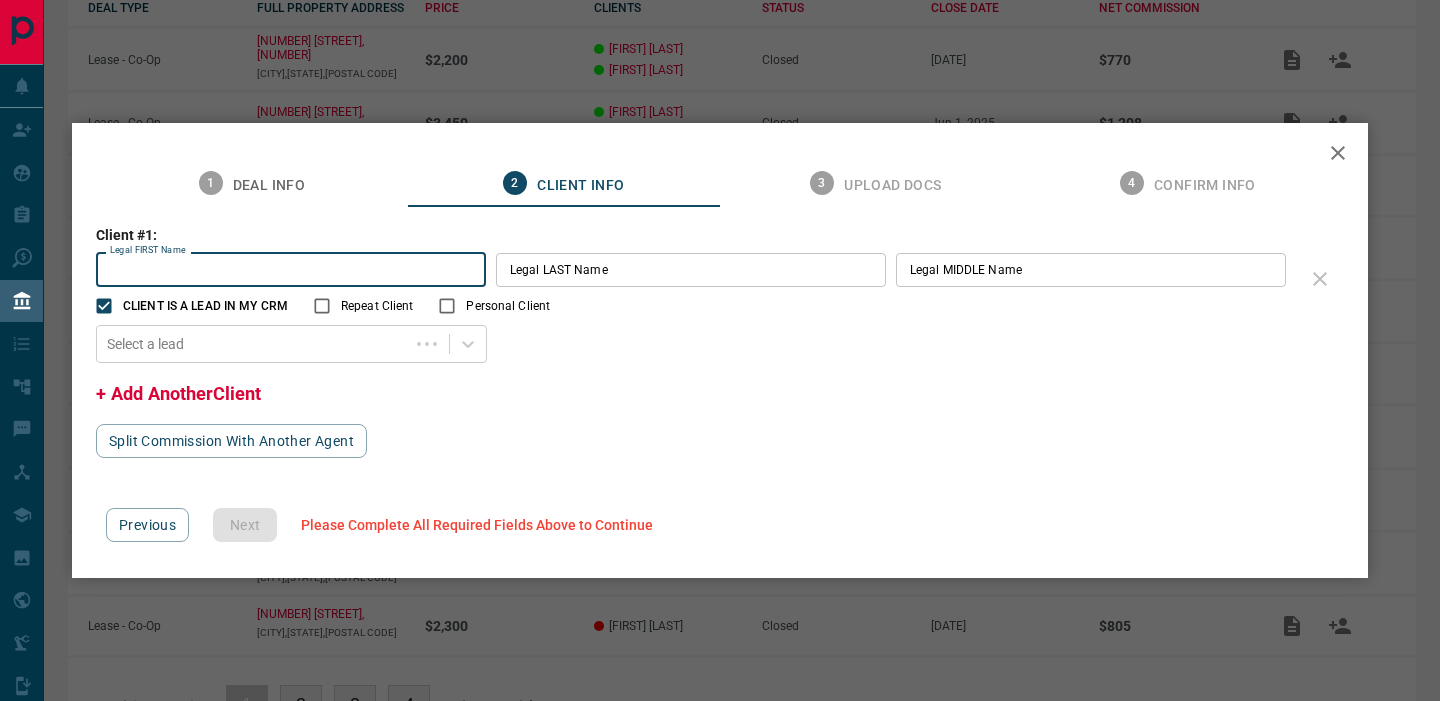 scroll, scrollTop: 0, scrollLeft: 0, axis: both 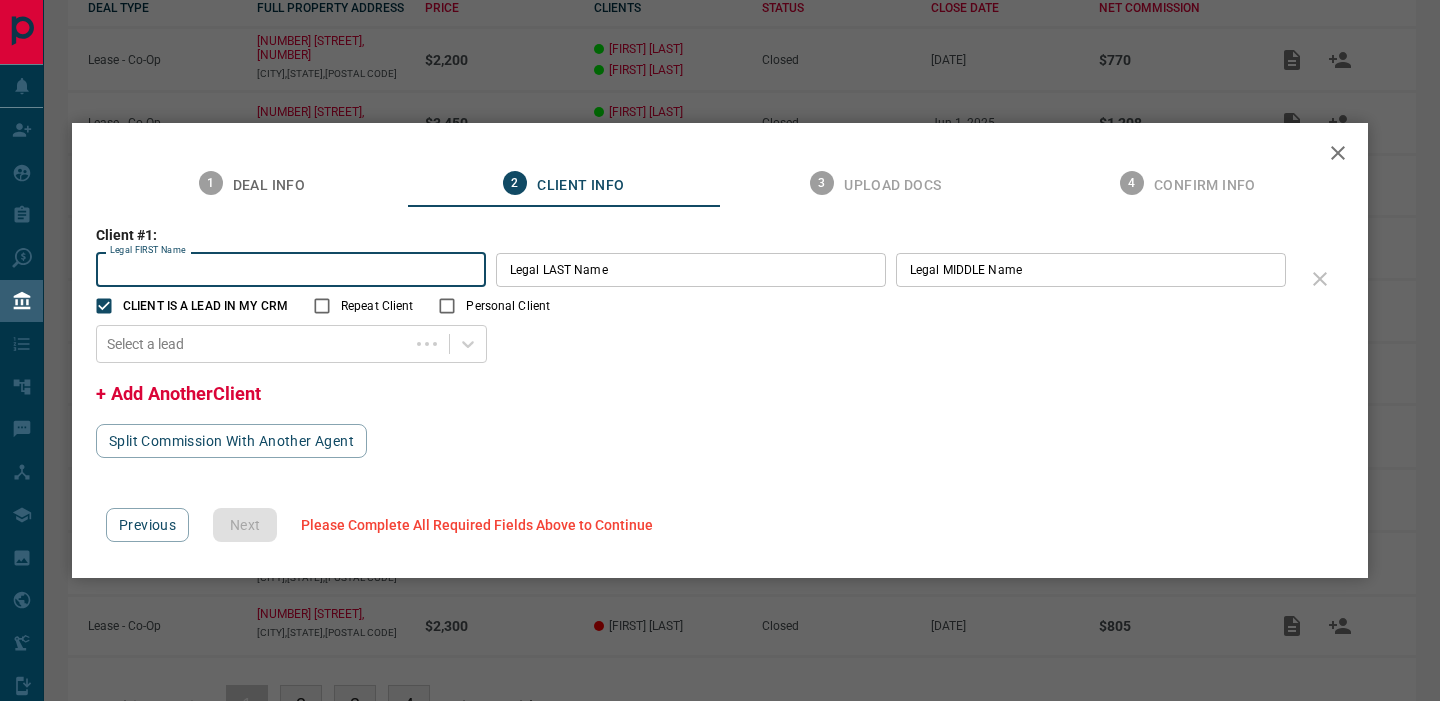 type on "*" 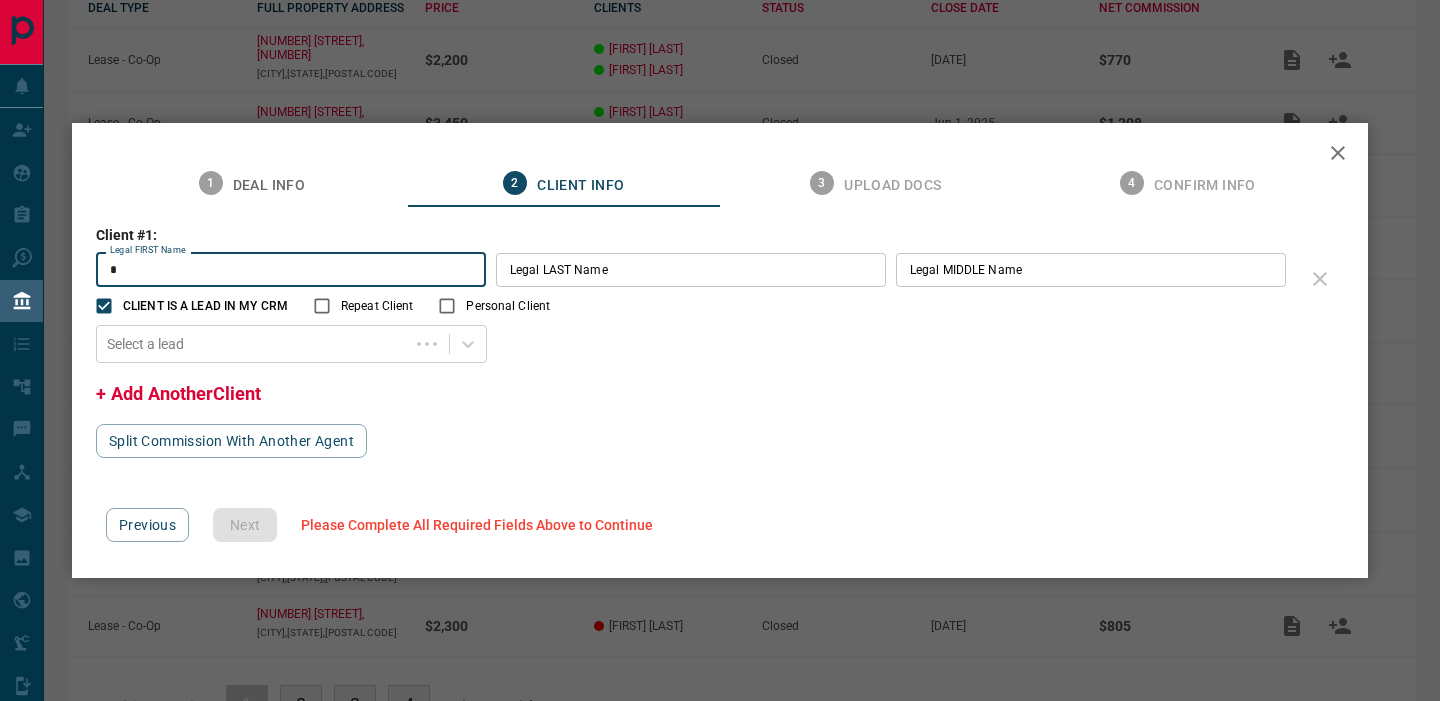 type 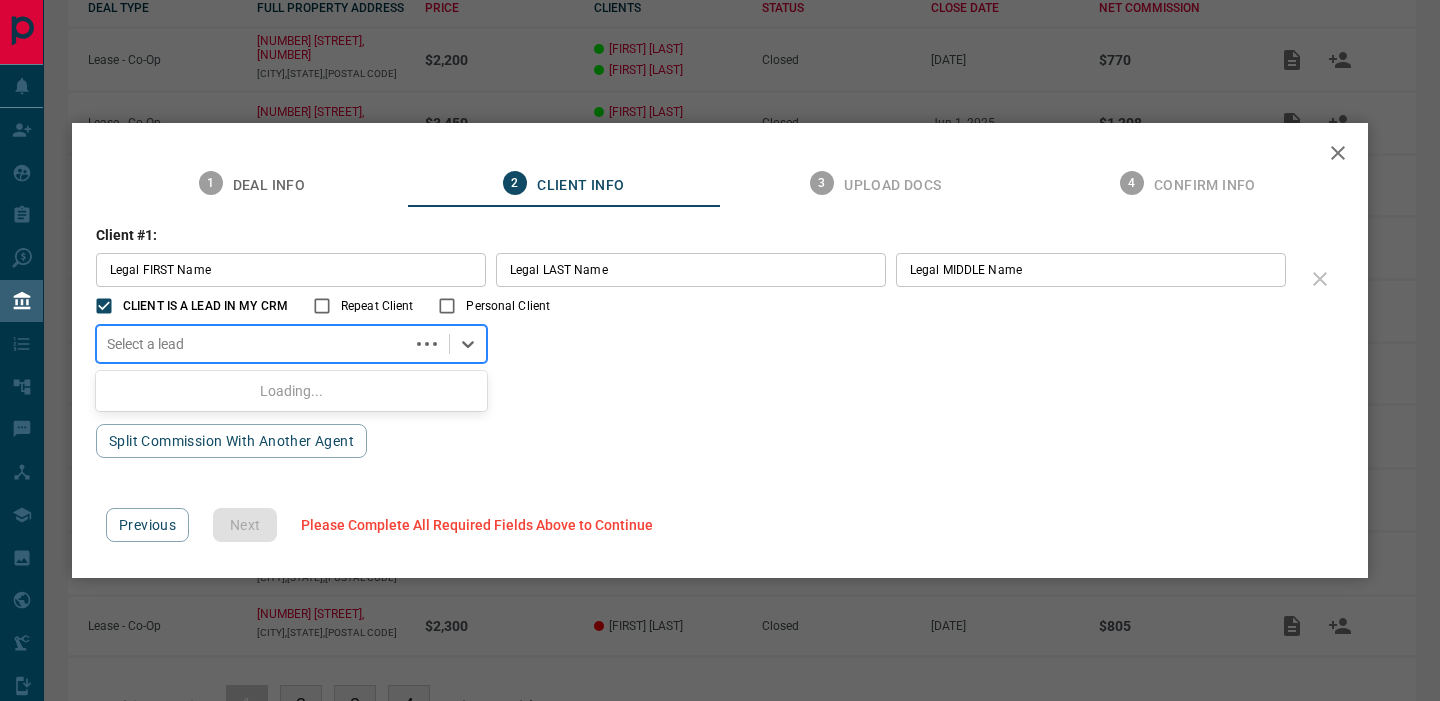 click at bounding box center (253, 344) 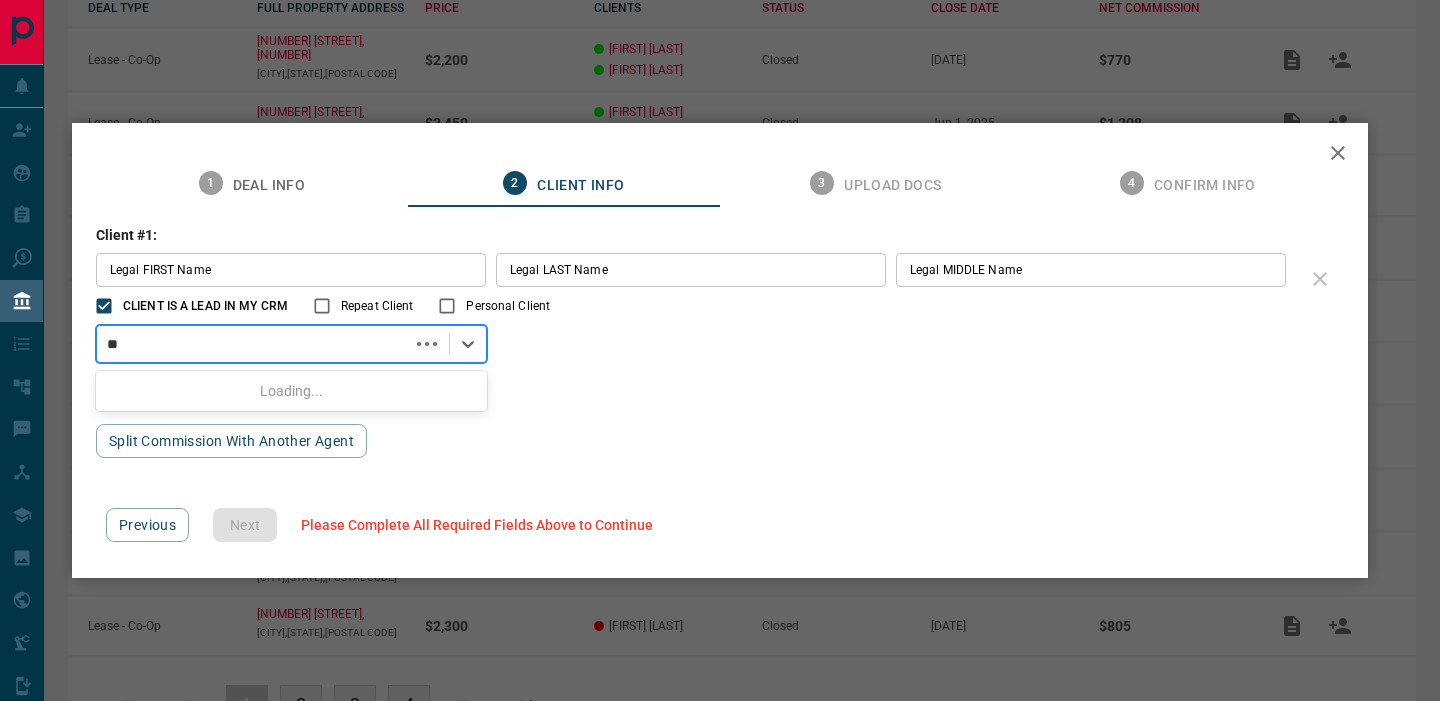 type on "***" 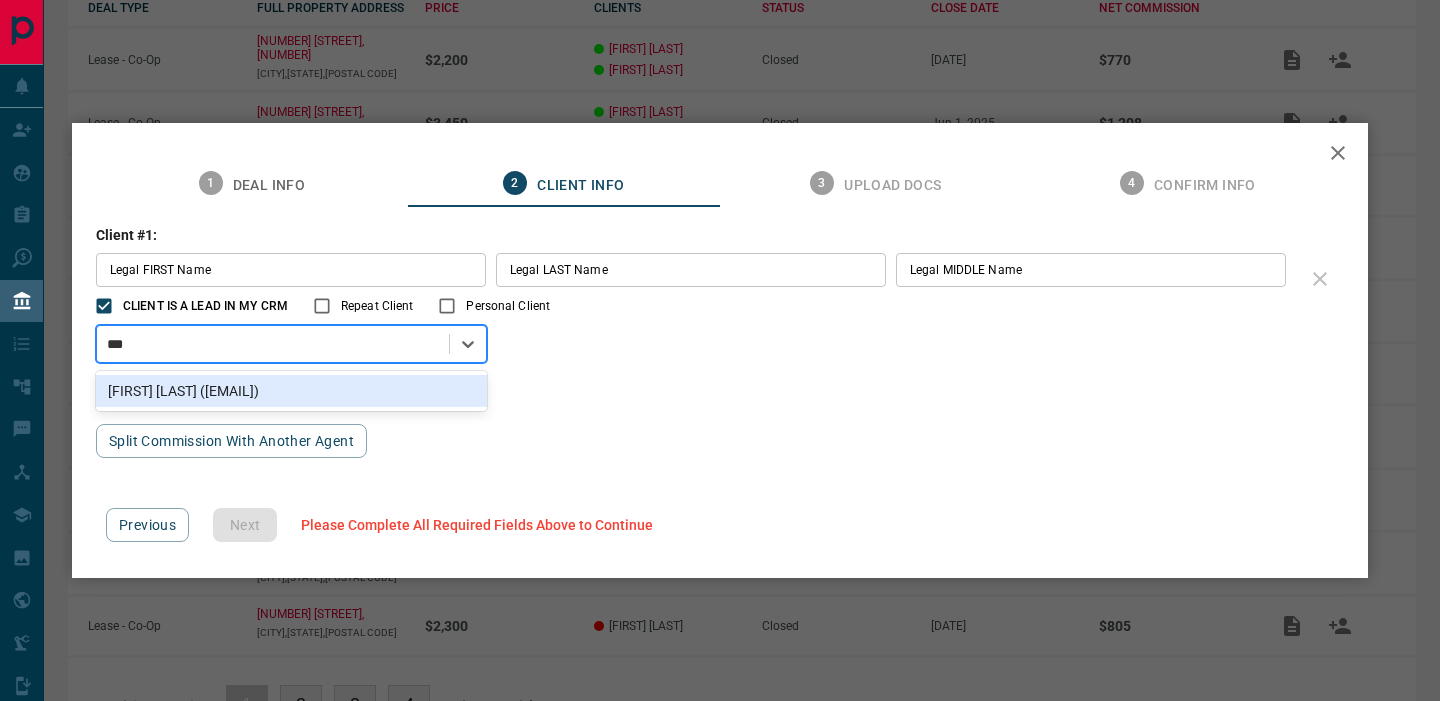 click on "[FIRST] [LAST] ([EMAIL])" at bounding box center (291, 391) 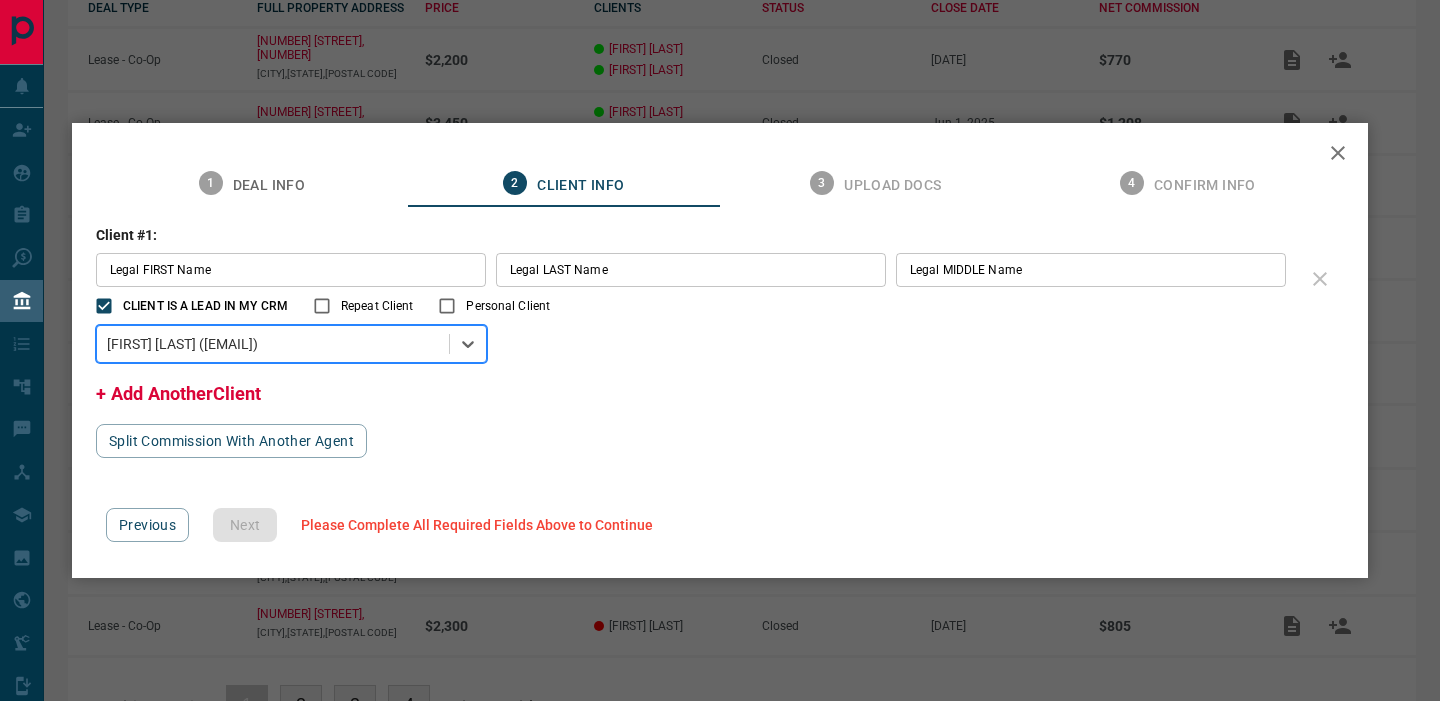 click on "option [PERSON] ([EMAIL]), selected. [PERSON] ([EMAIL])" at bounding box center [696, 344] 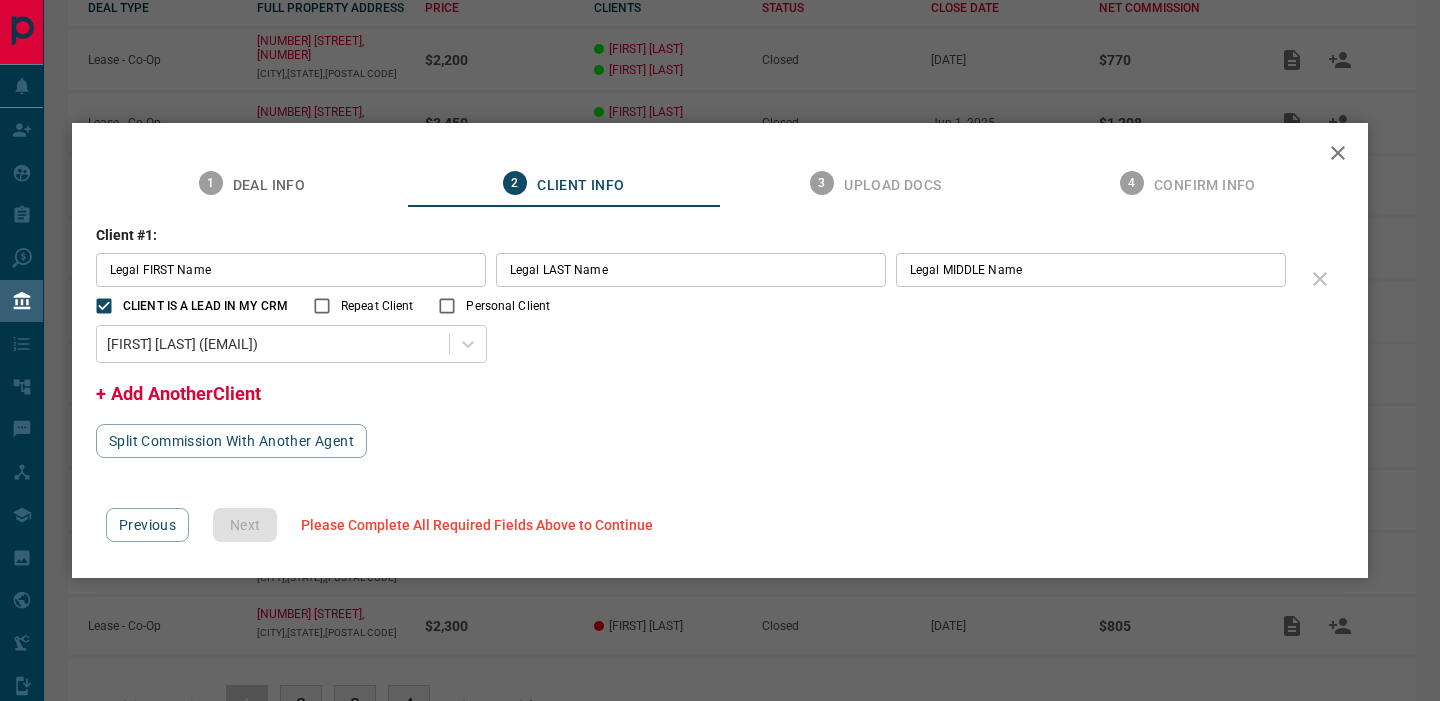click on "+ Add Another Client" at bounding box center [178, 393] 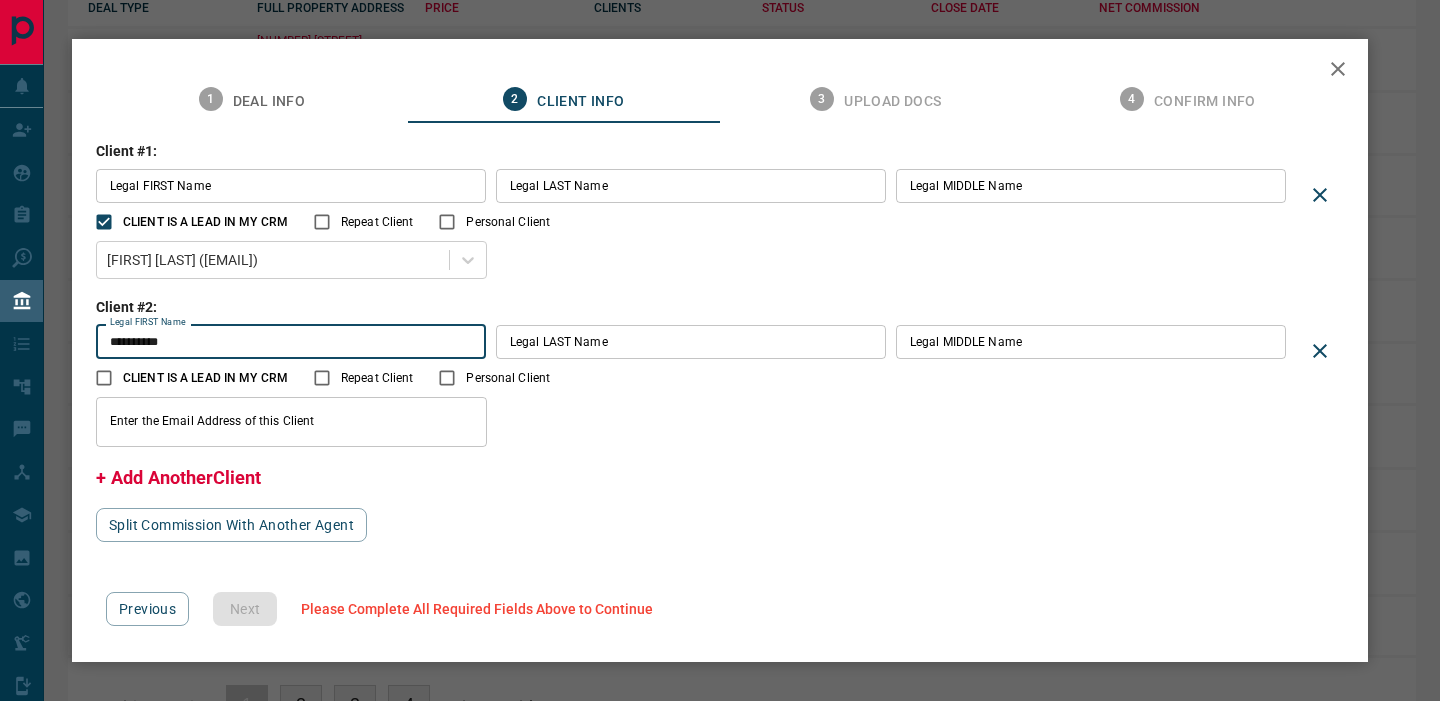 click on "**********" at bounding box center (291, 342) 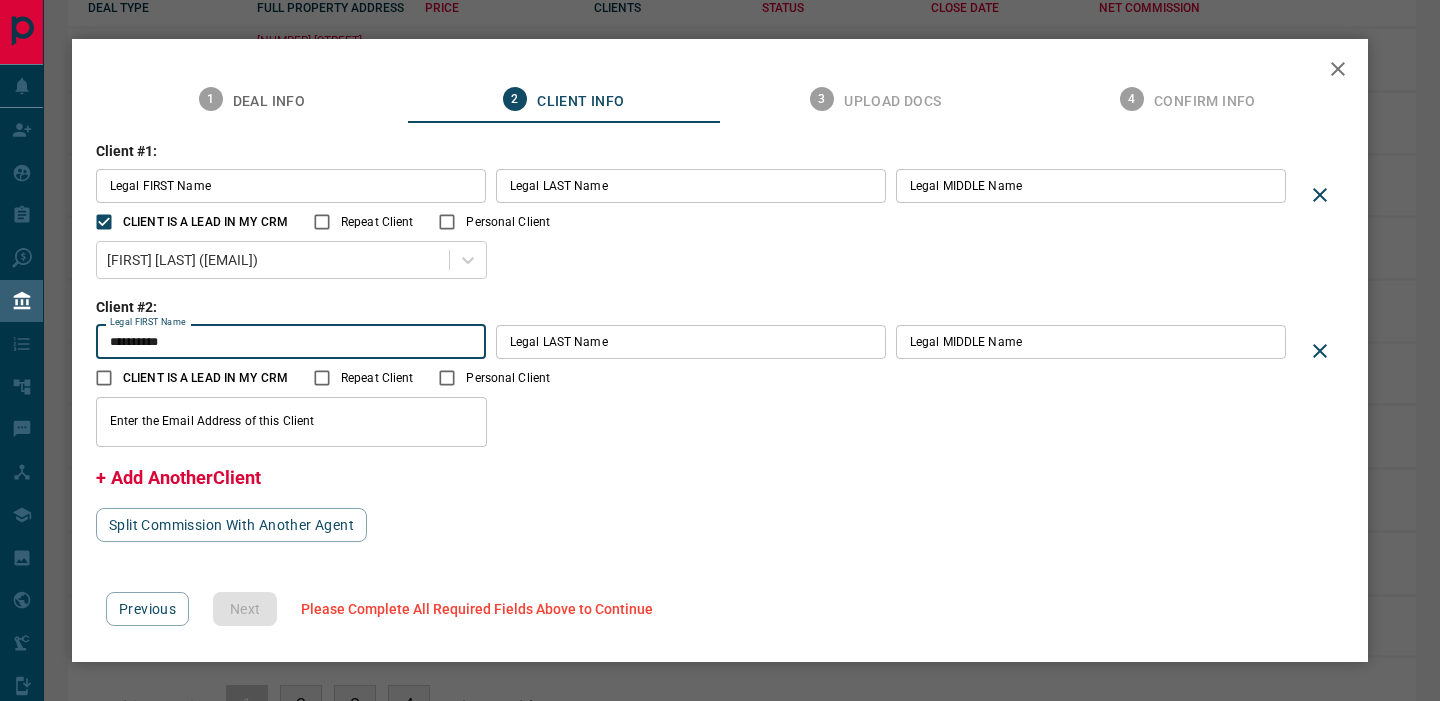 click on "**********" at bounding box center [291, 342] 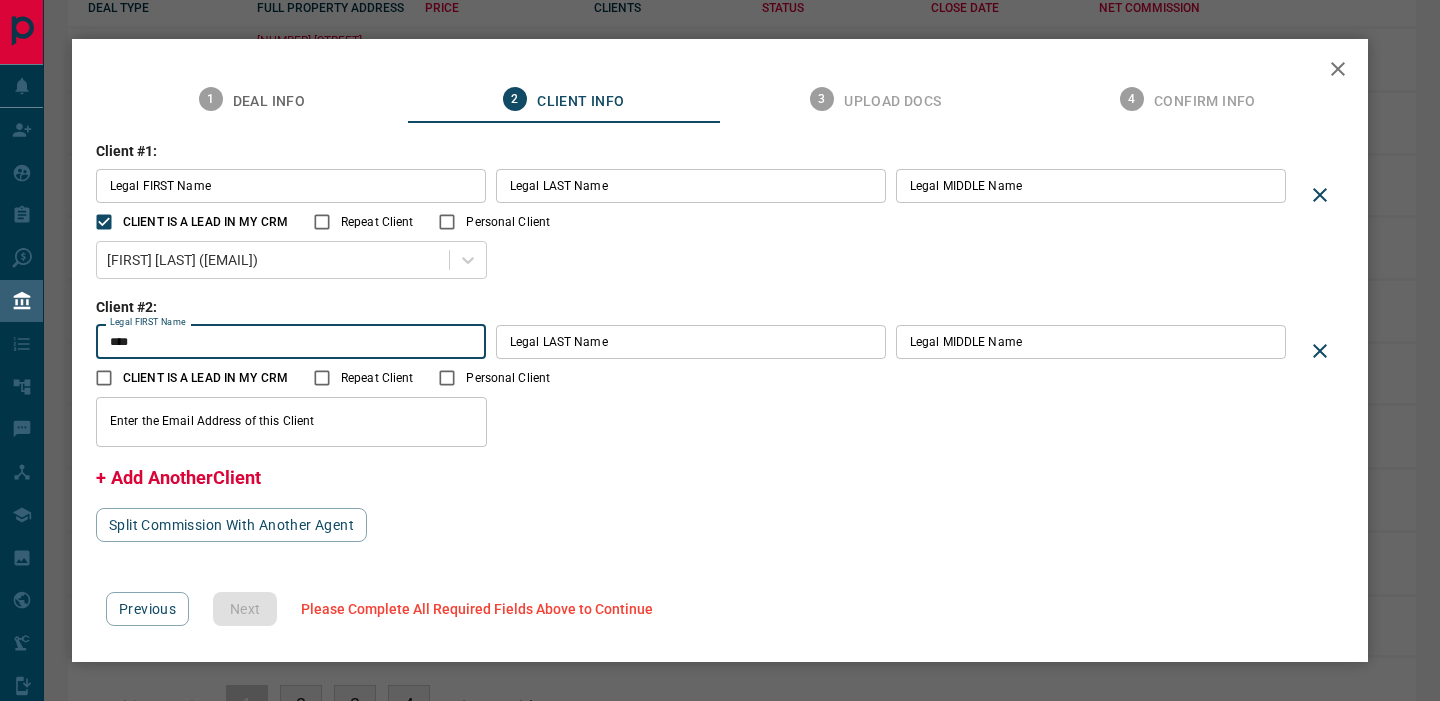 type on "****" 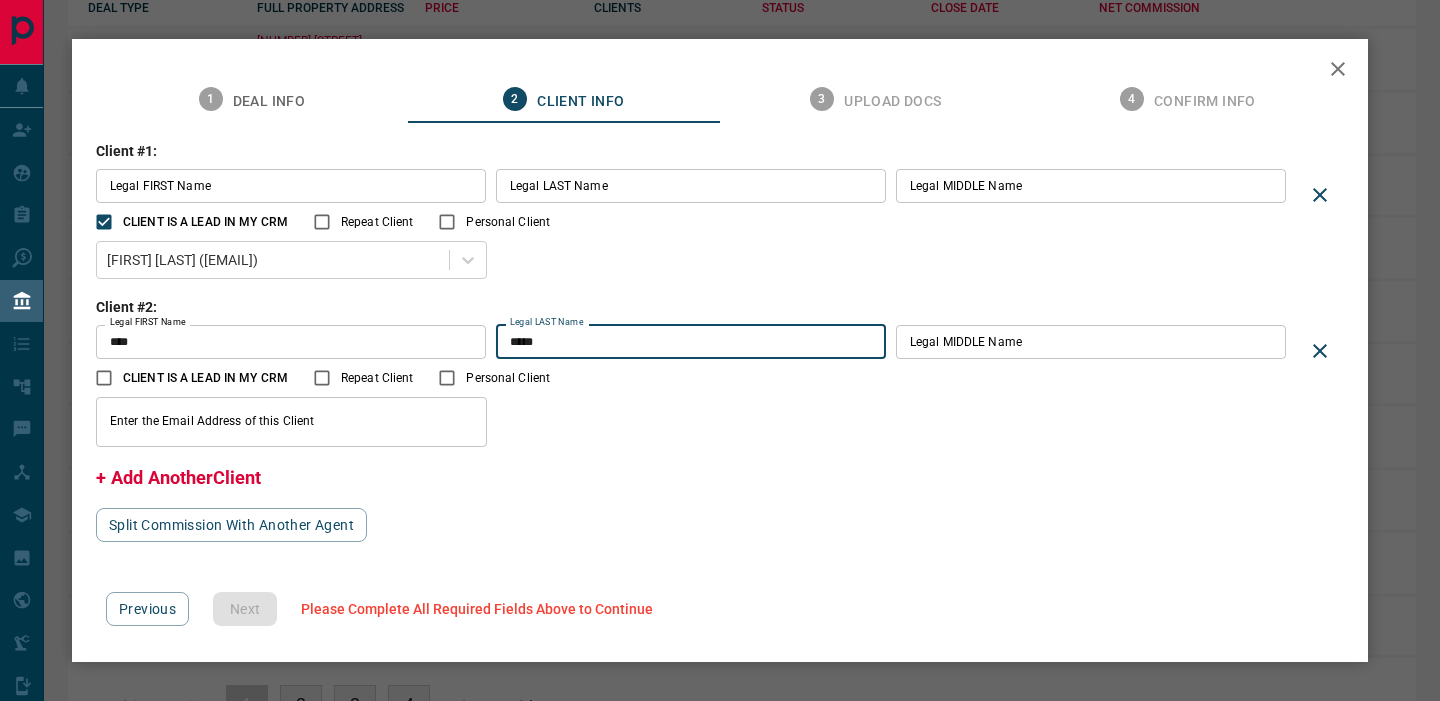 type on "*****" 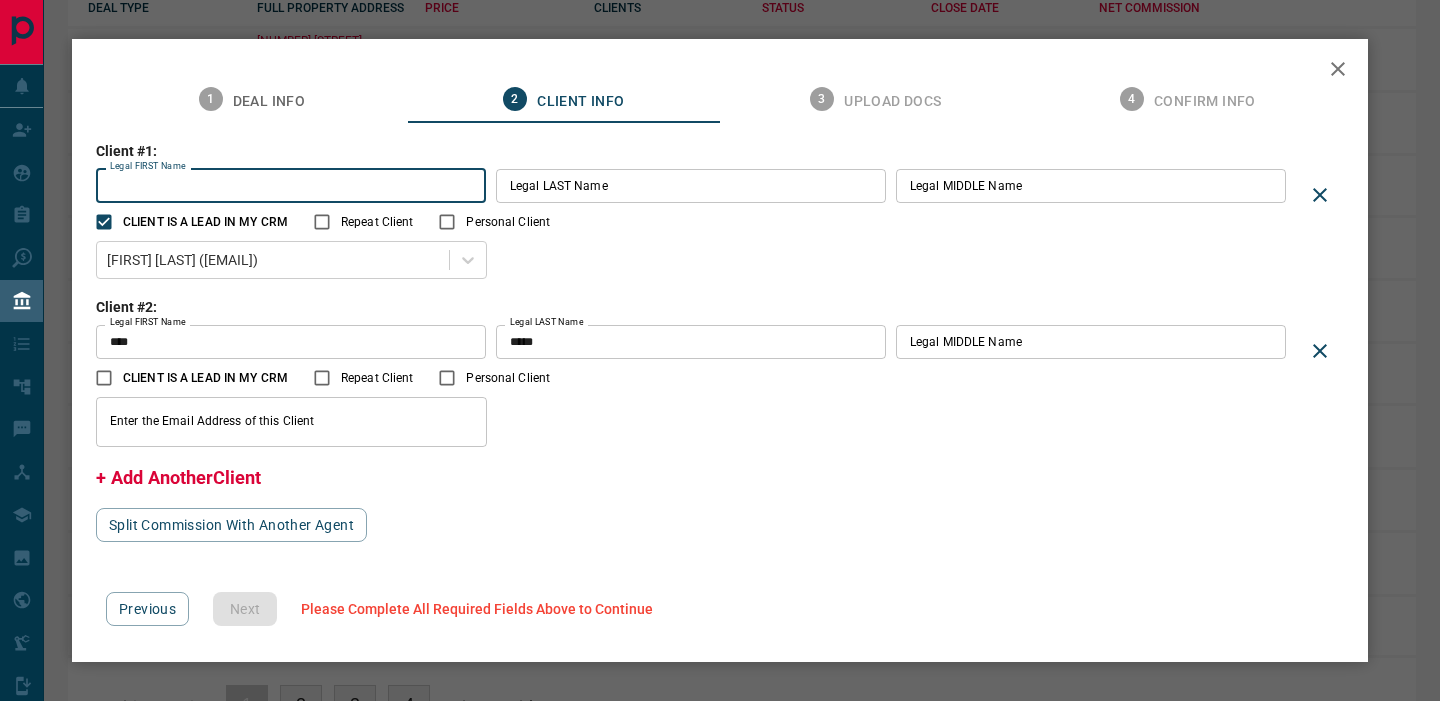 click on "Legal FIRST Name" at bounding box center [291, 186] 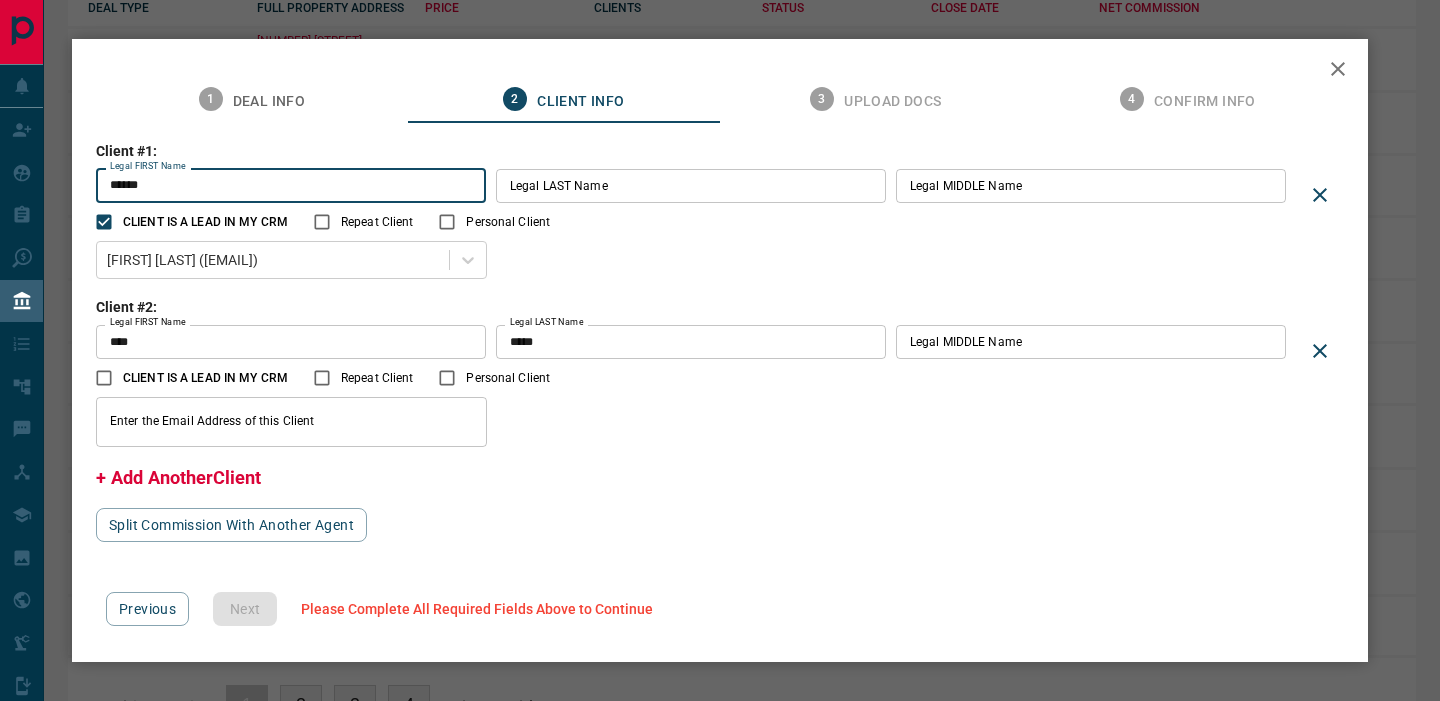 type on "******" 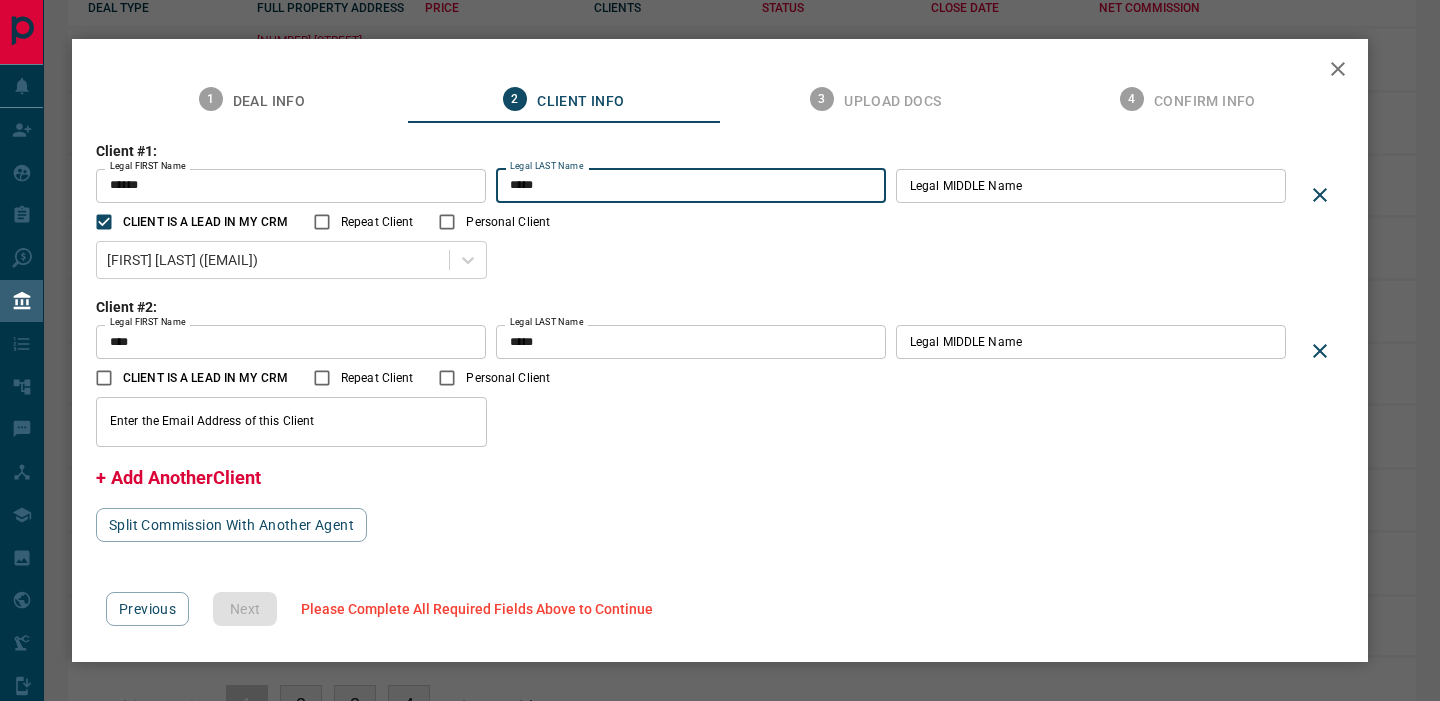 type on "*****" 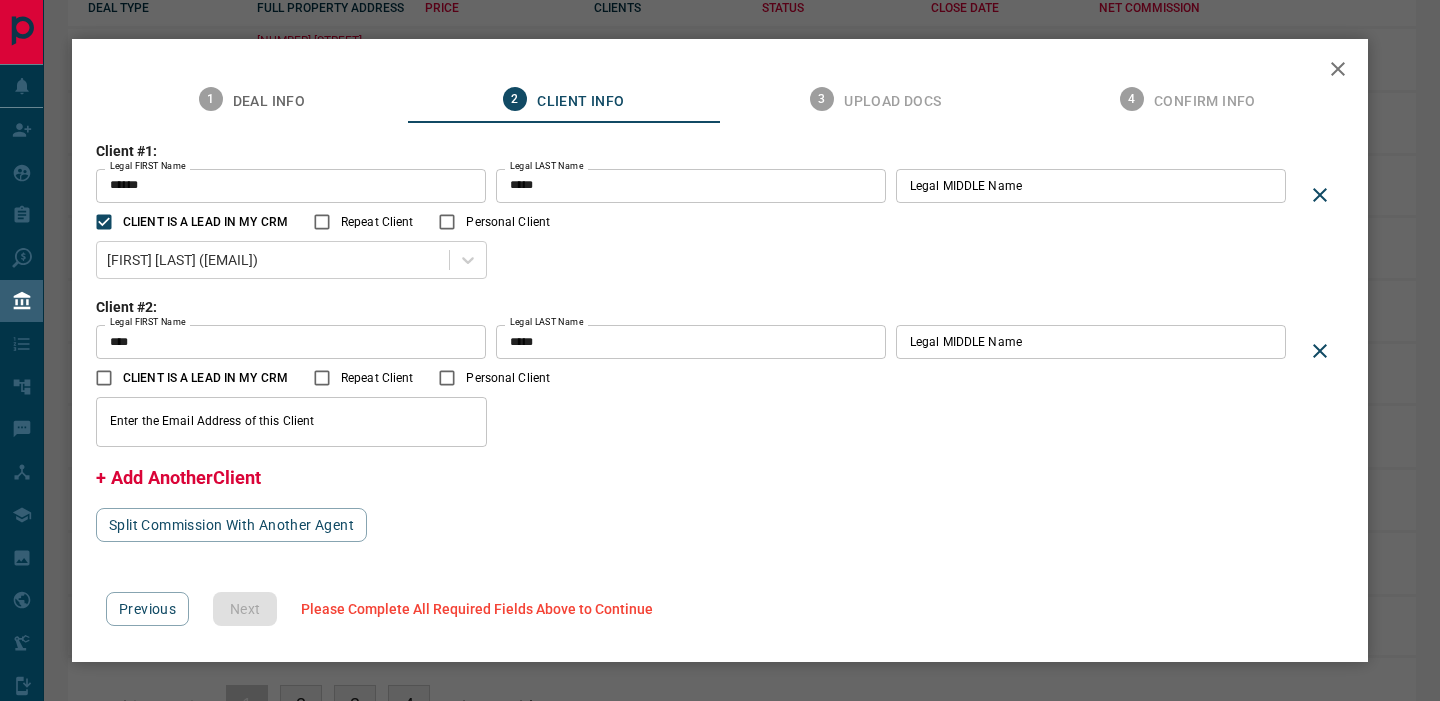 click on "Enter the Email Address of this Client Enter the Email Address of this Client" at bounding box center [696, 422] 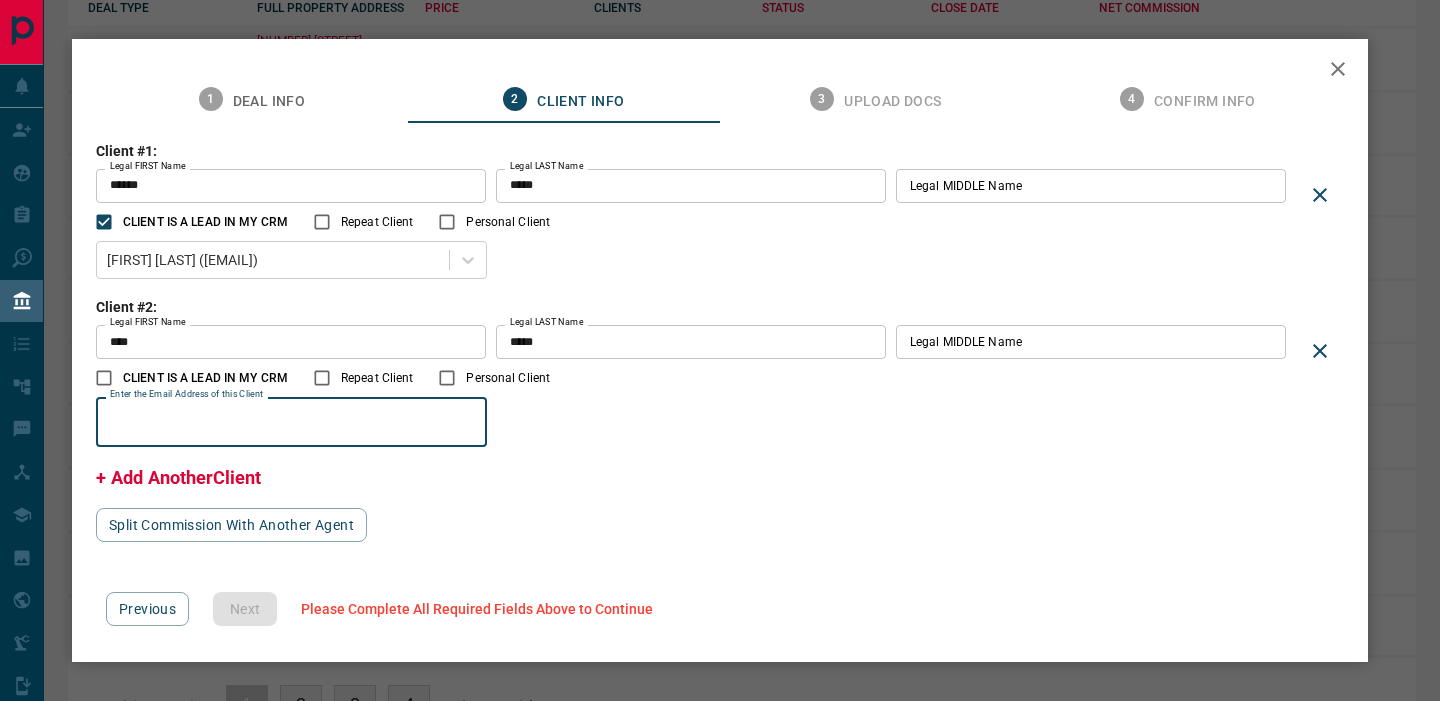click on "Enter the Email Address of this Client" at bounding box center [291, 422] 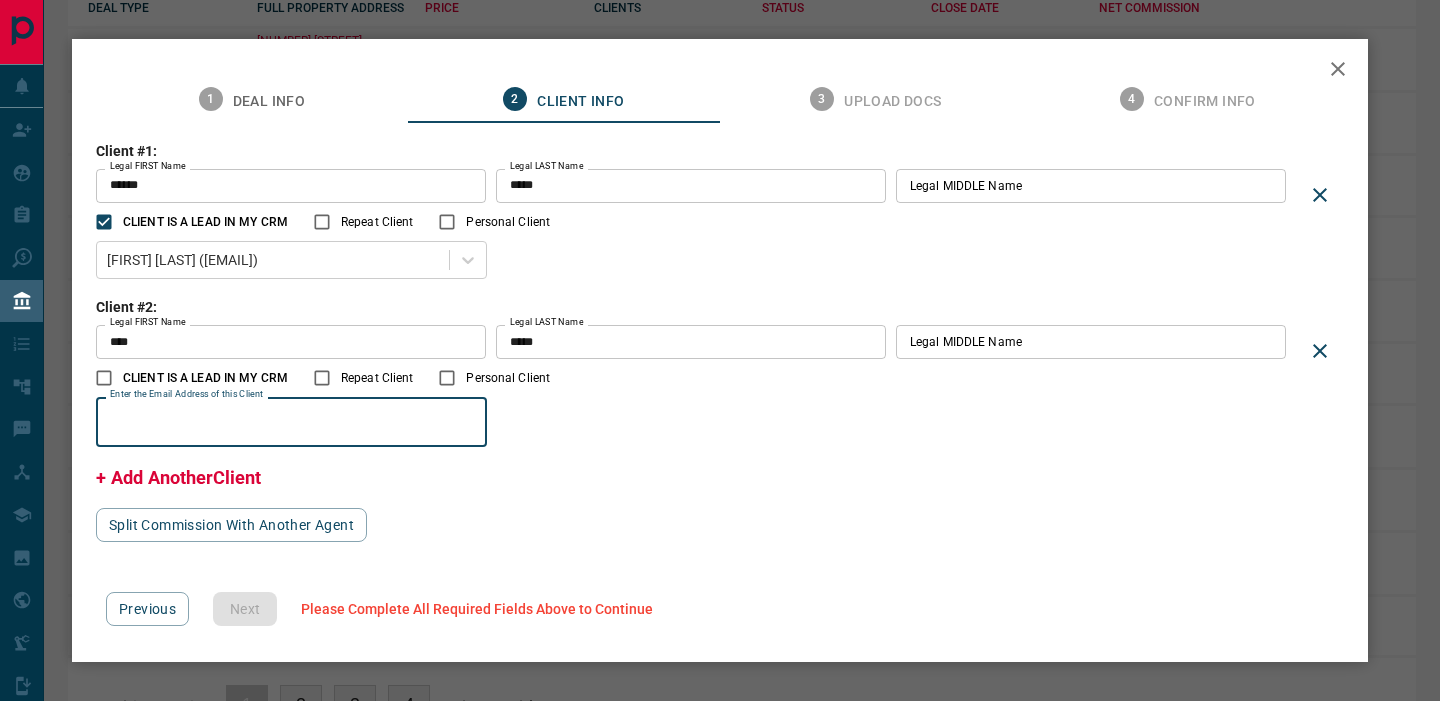 paste on "**********" 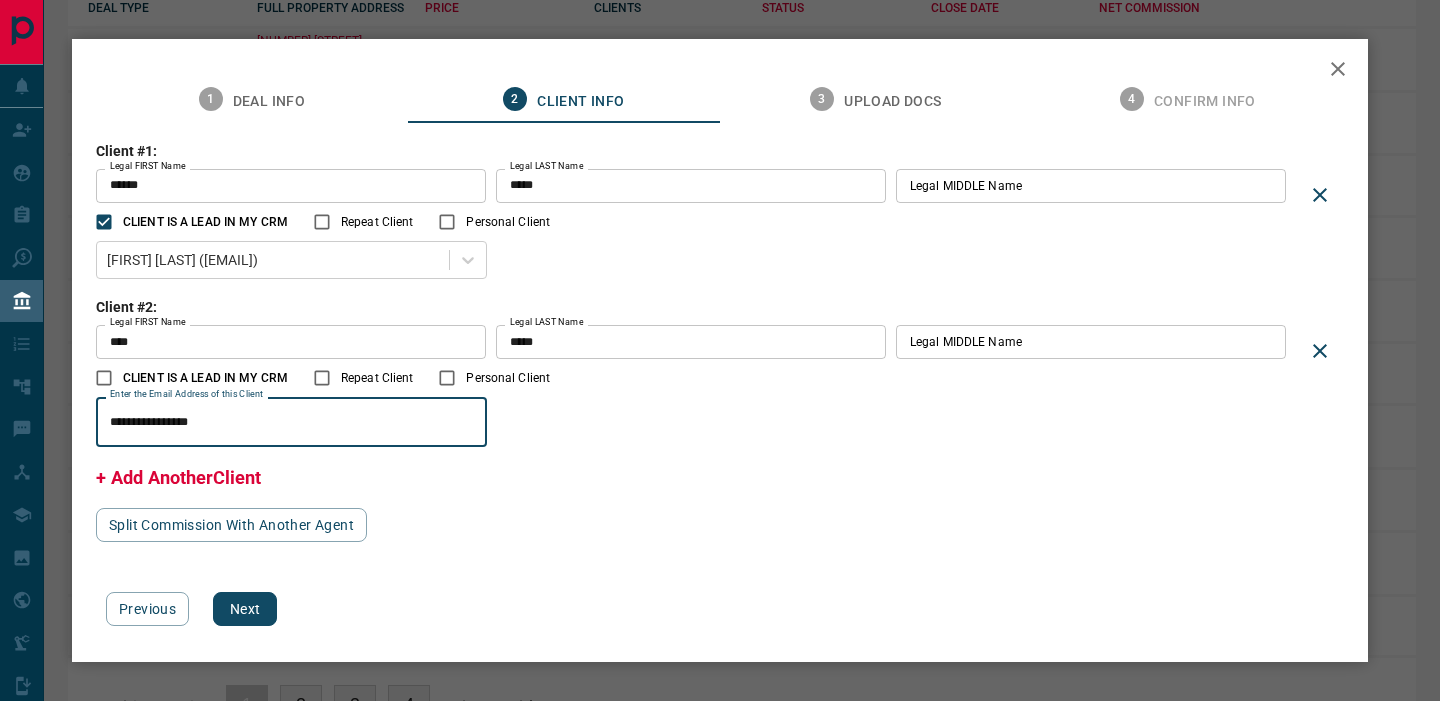 type on "**********" 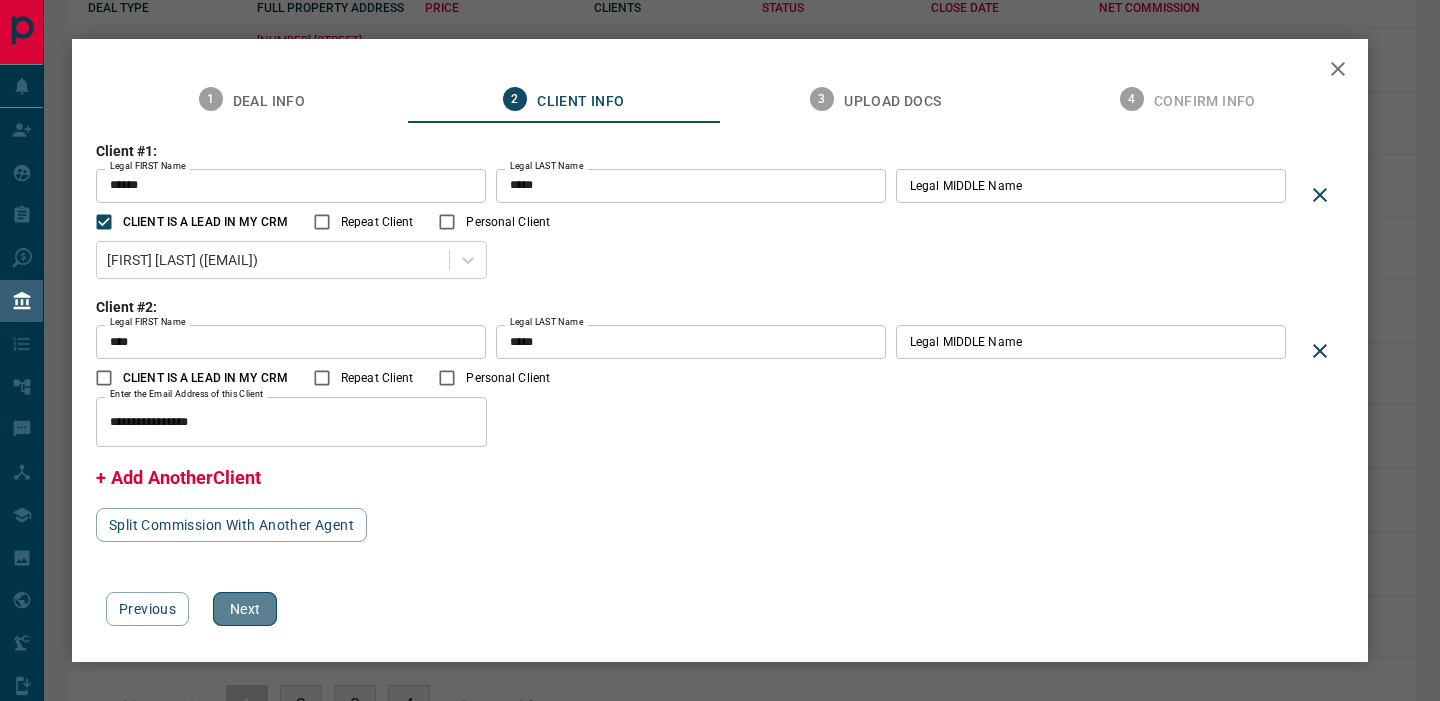 click on "Next" at bounding box center (245, 609) 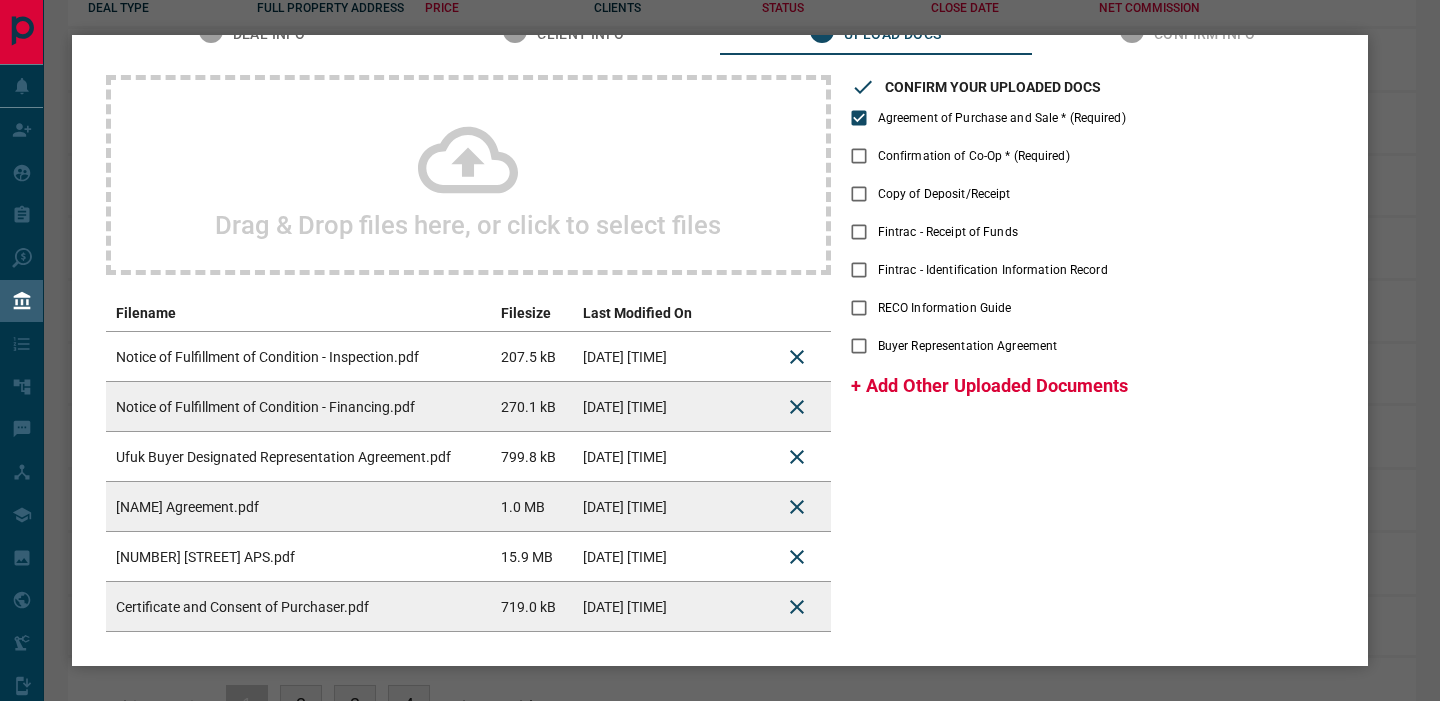 scroll, scrollTop: 59, scrollLeft: 0, axis: vertical 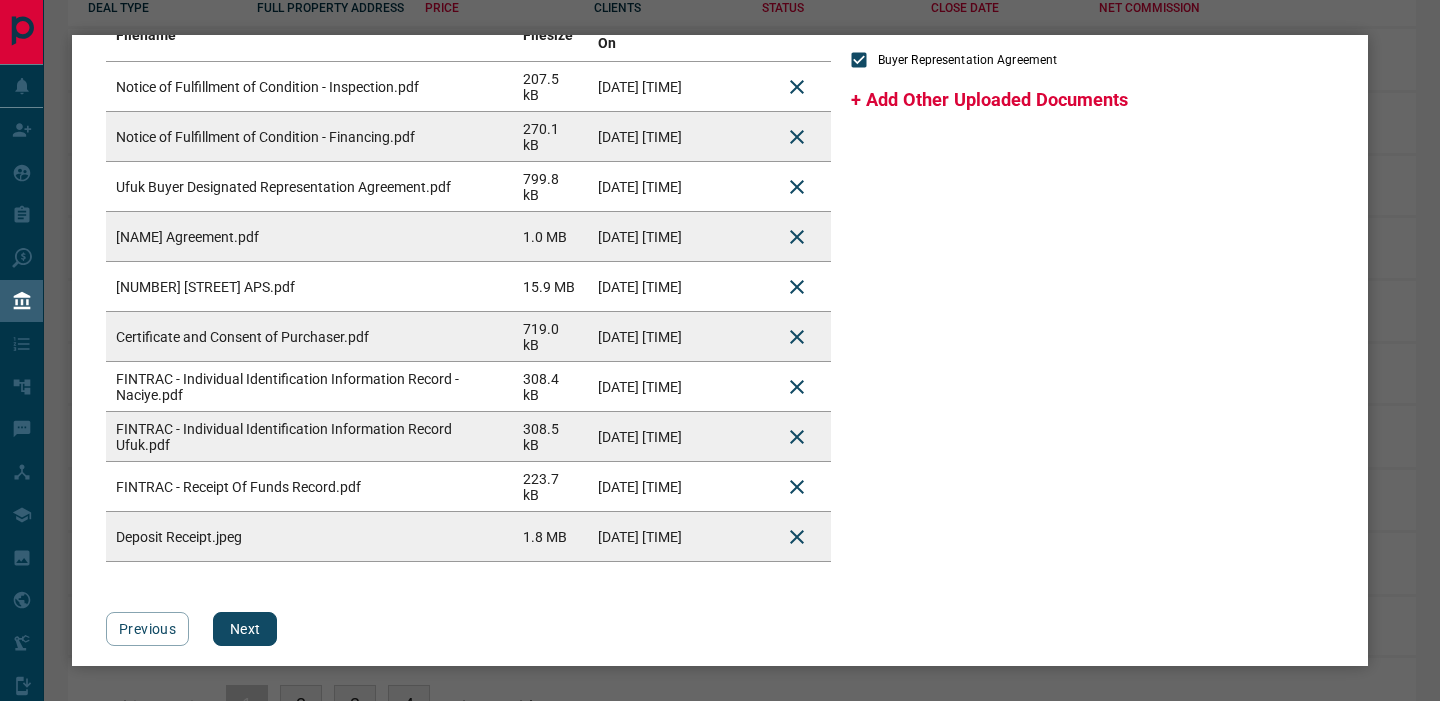 click on "Next" at bounding box center [245, 629] 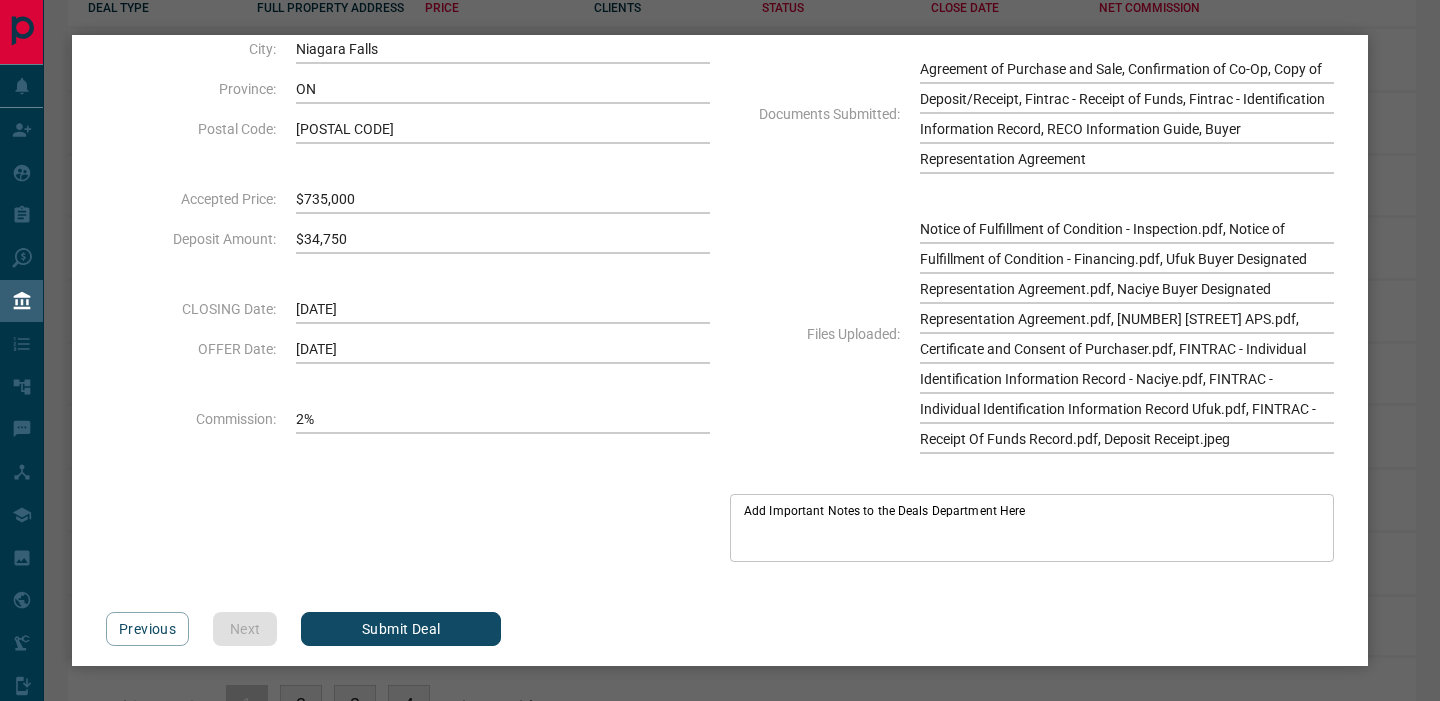 scroll, scrollTop: 303, scrollLeft: 0, axis: vertical 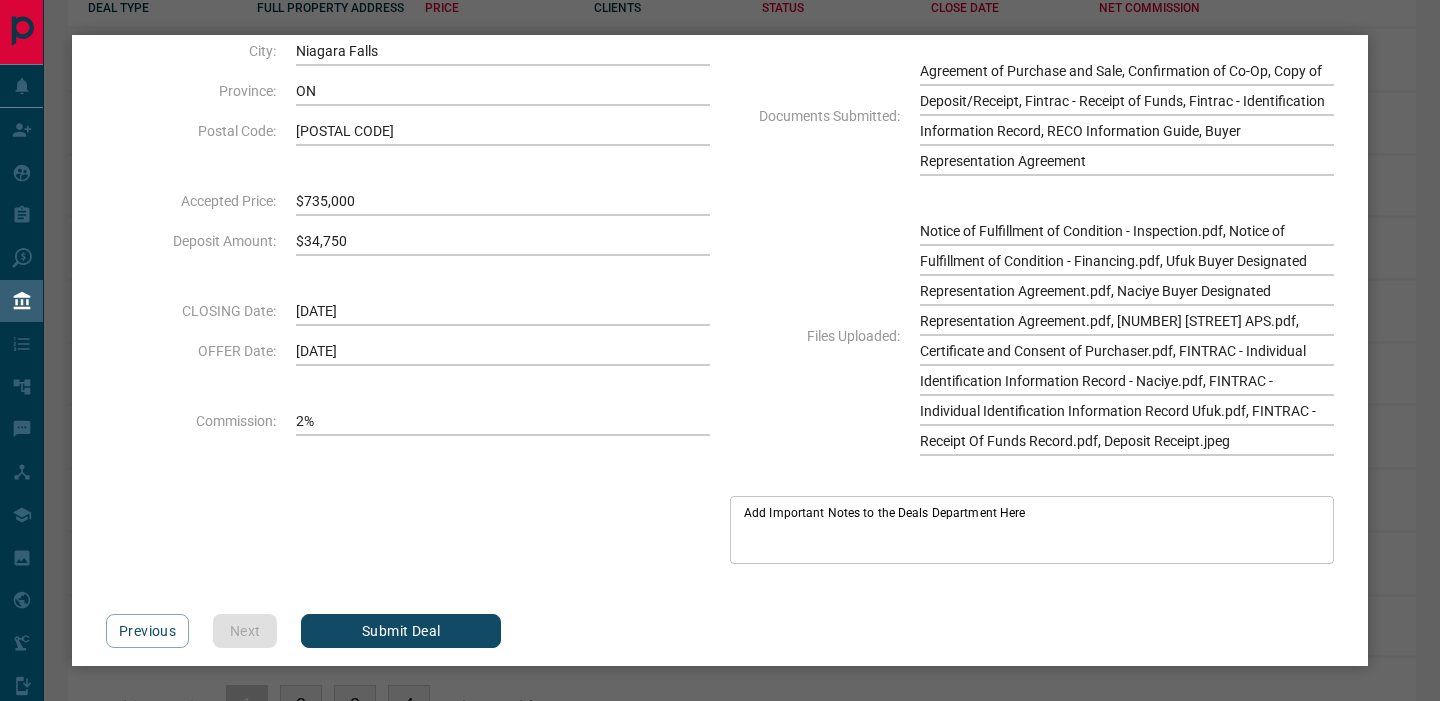 click on "Add Important Notes to the Deals Department Here" at bounding box center [1032, 530] 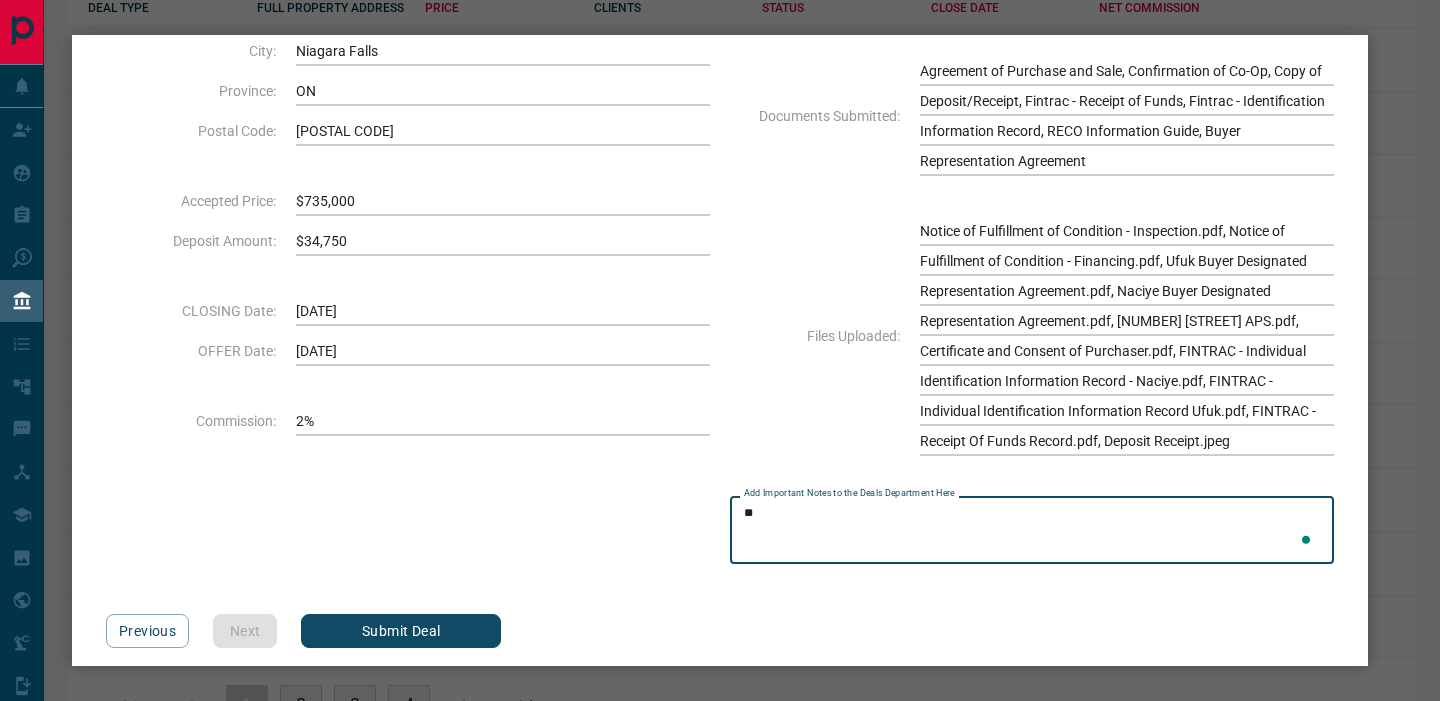type on "*" 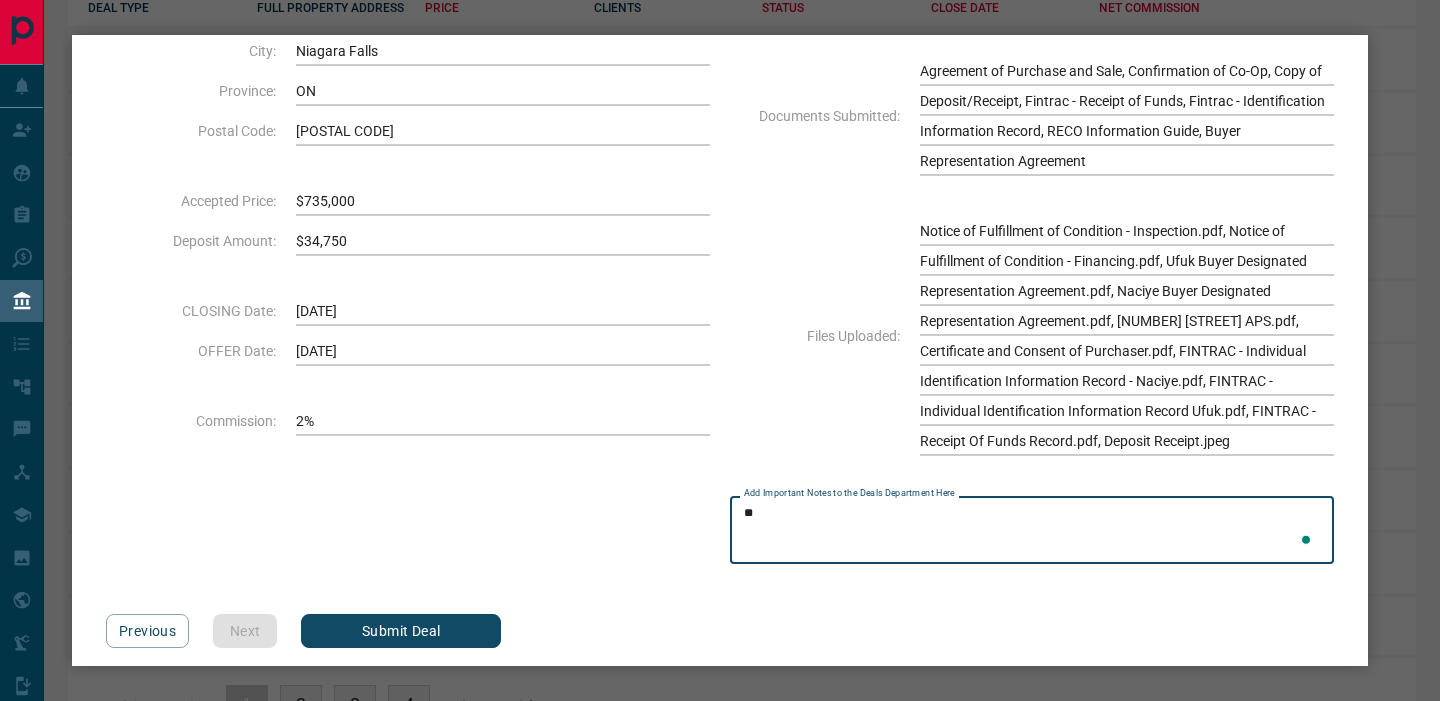 type on "*" 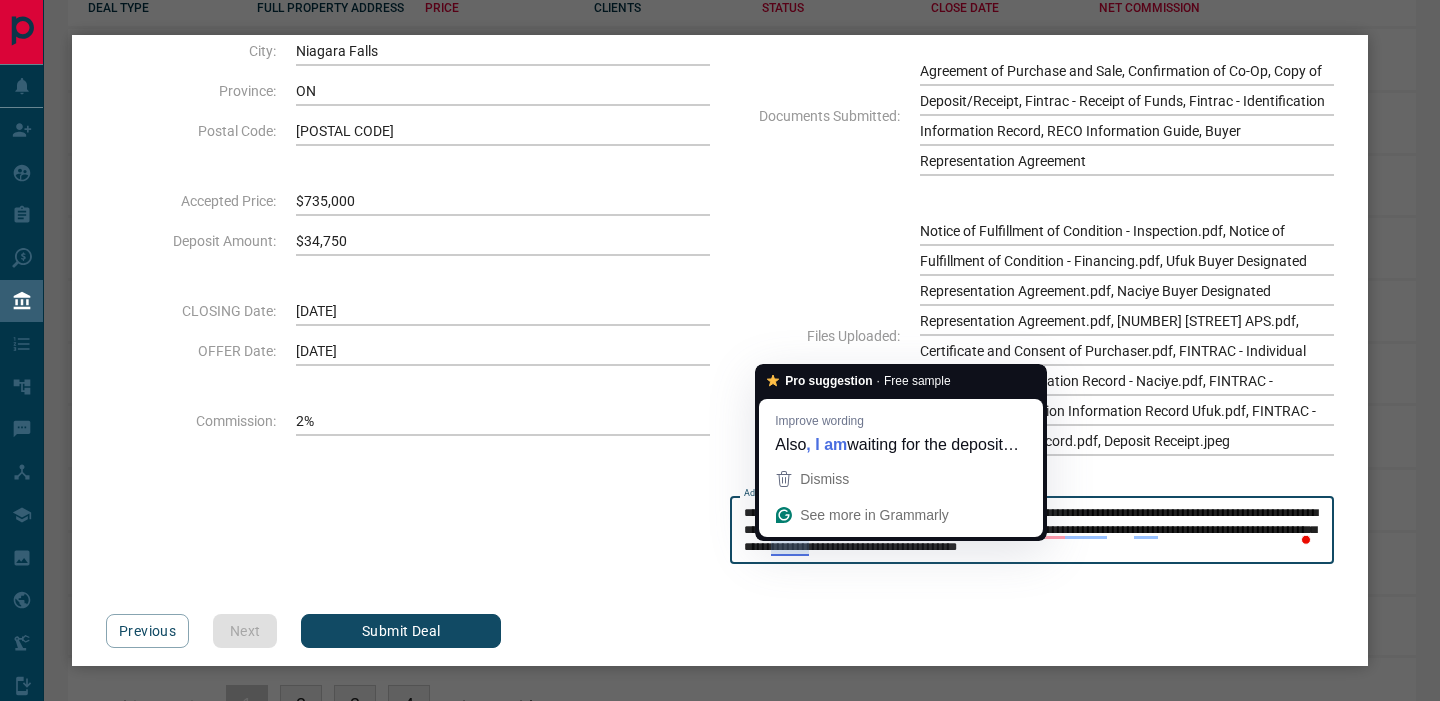 click on "Previous Next Submit Deal" at bounding box center (725, 631) 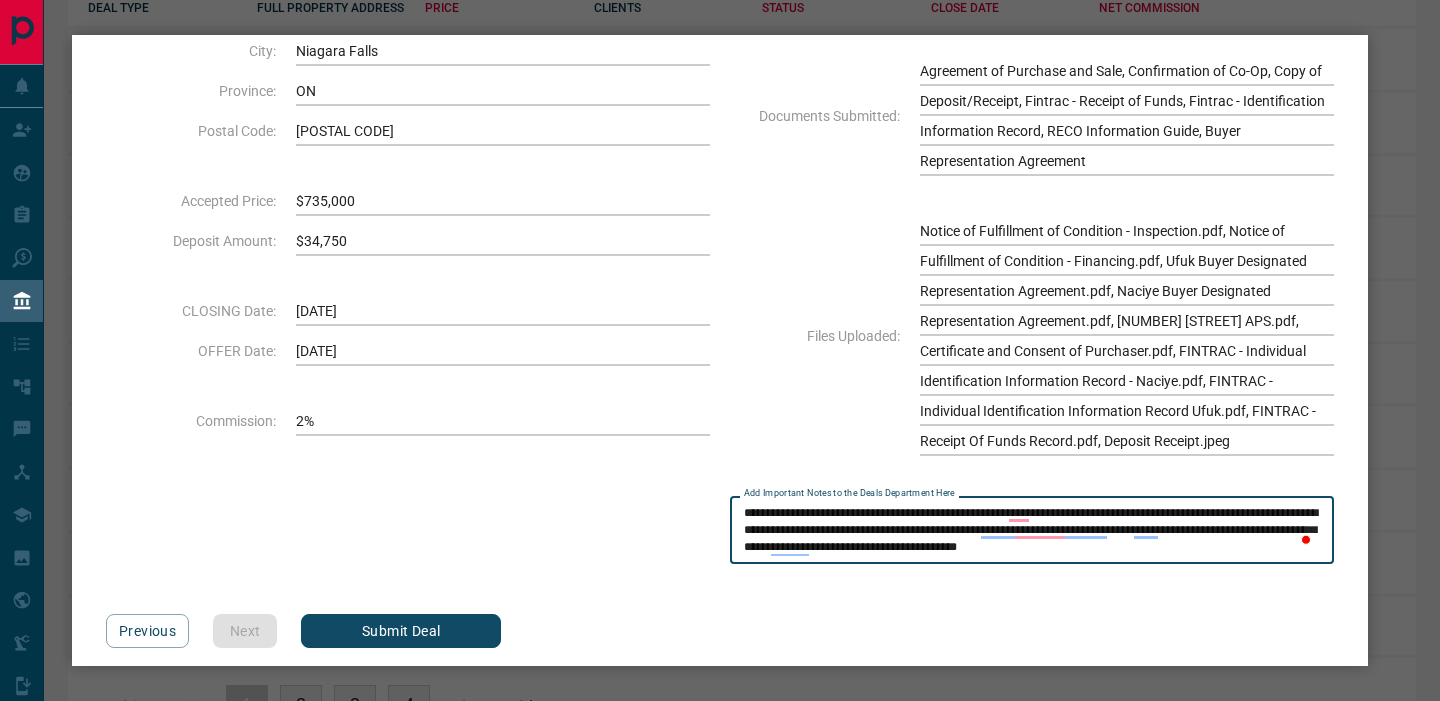 type on "**********" 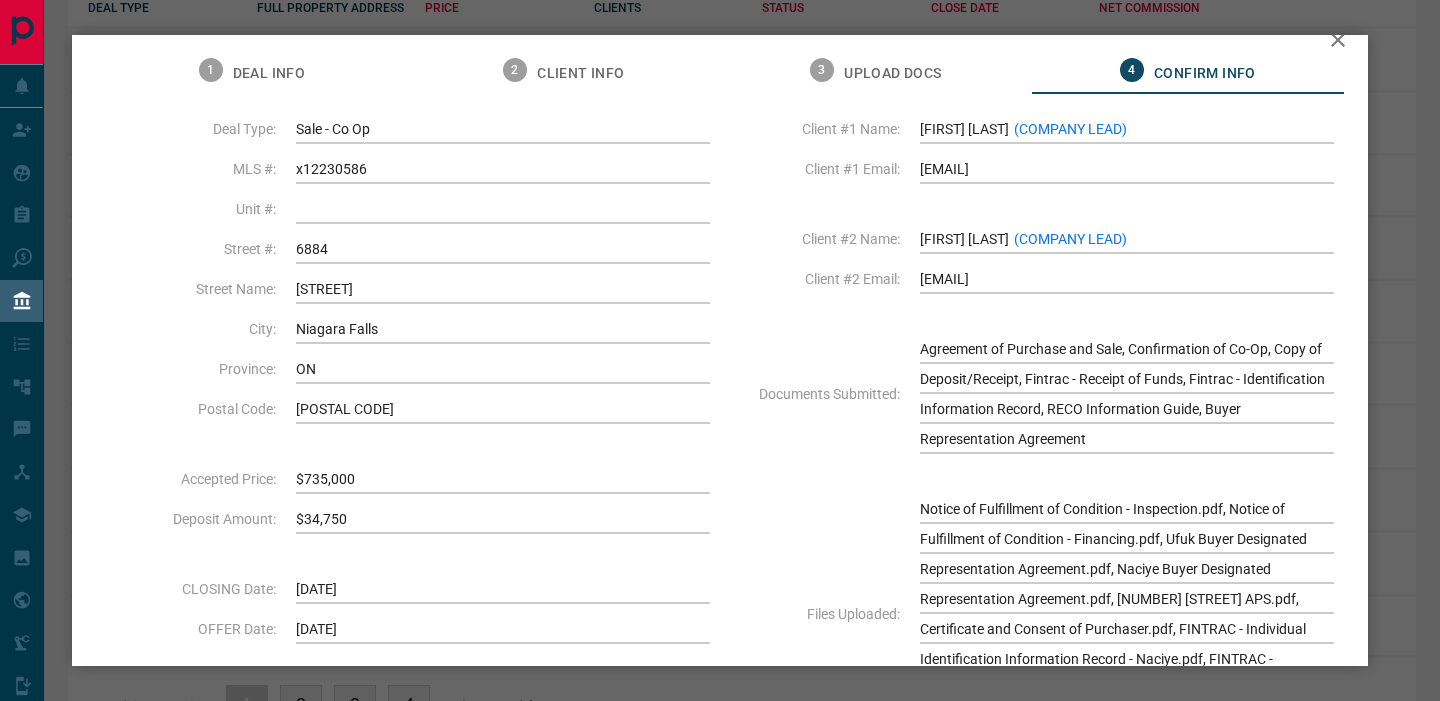 scroll, scrollTop: 0, scrollLeft: 0, axis: both 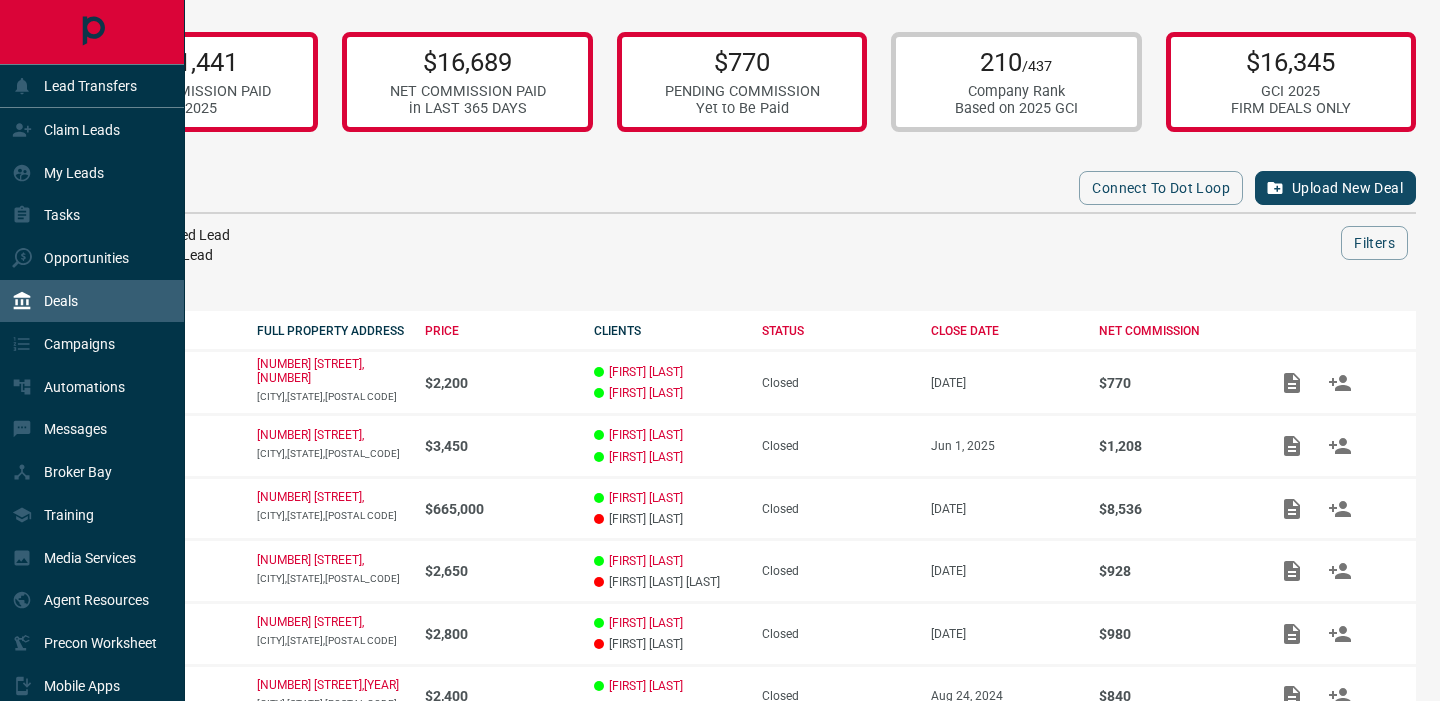 click on "Deals" at bounding box center (61, 301) 